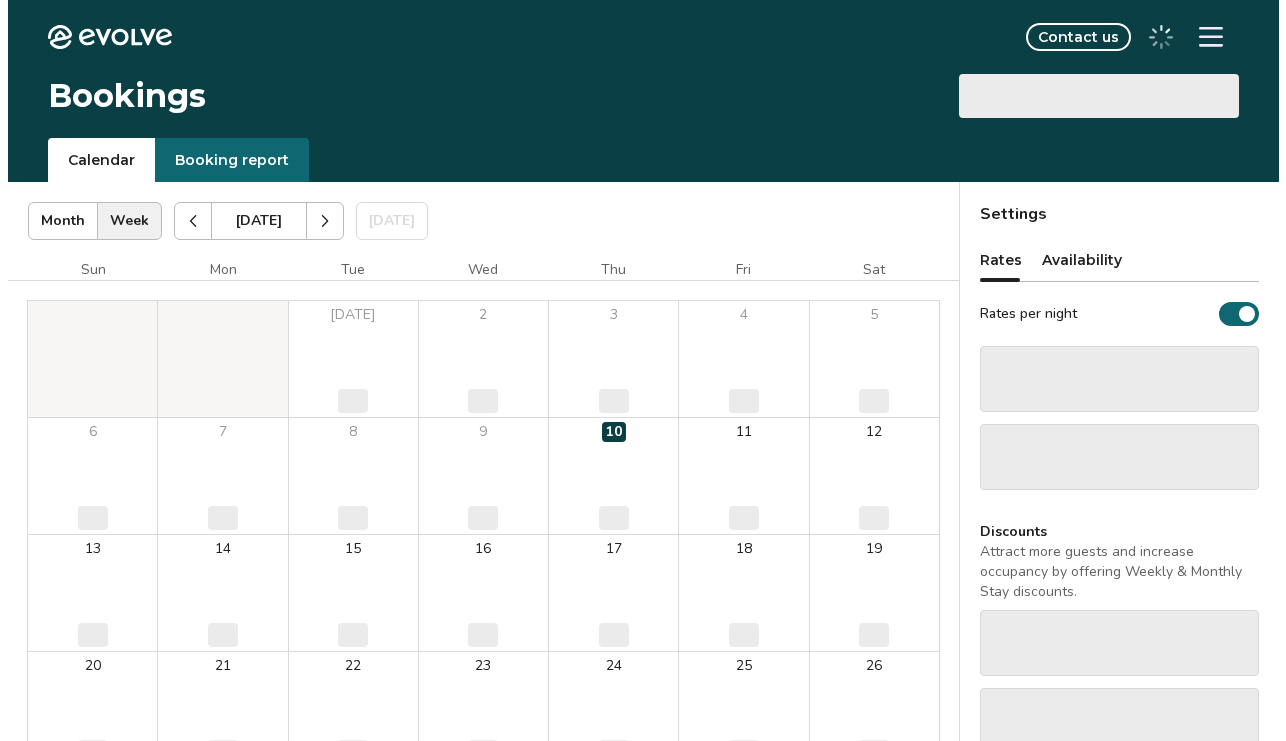 scroll, scrollTop: 0, scrollLeft: 0, axis: both 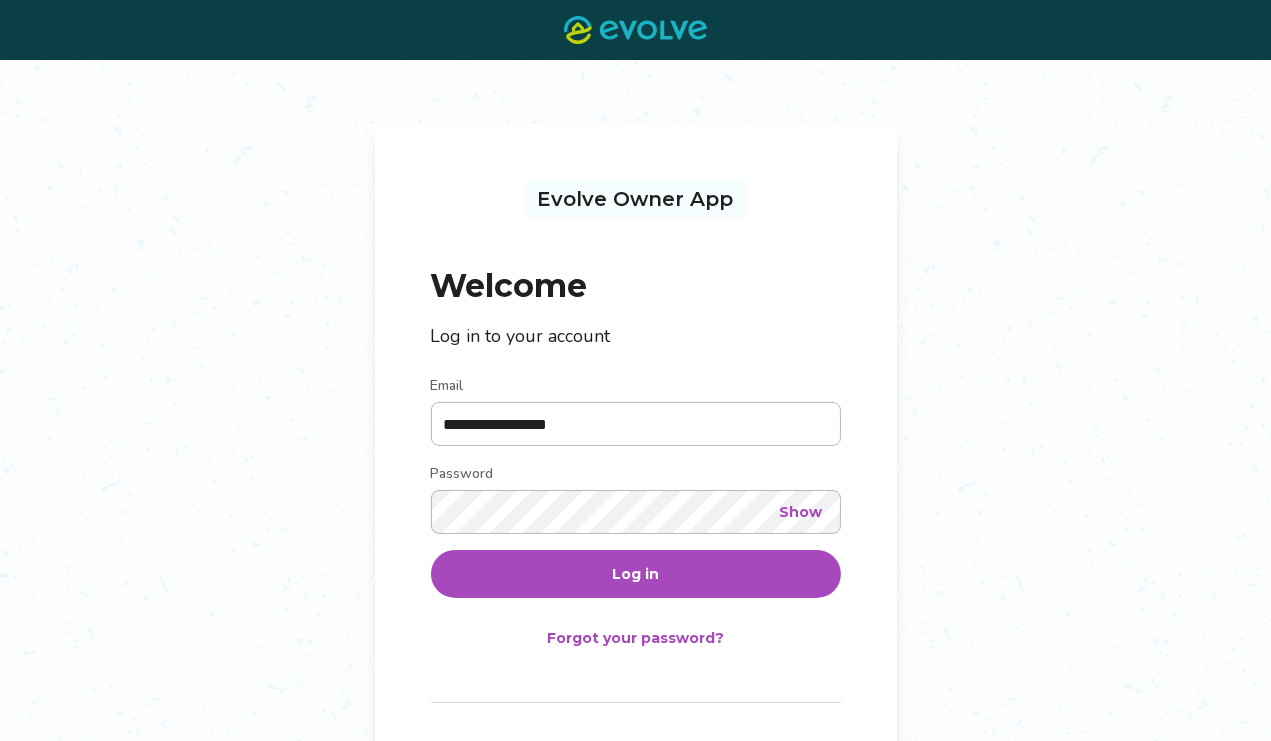 type on "**********" 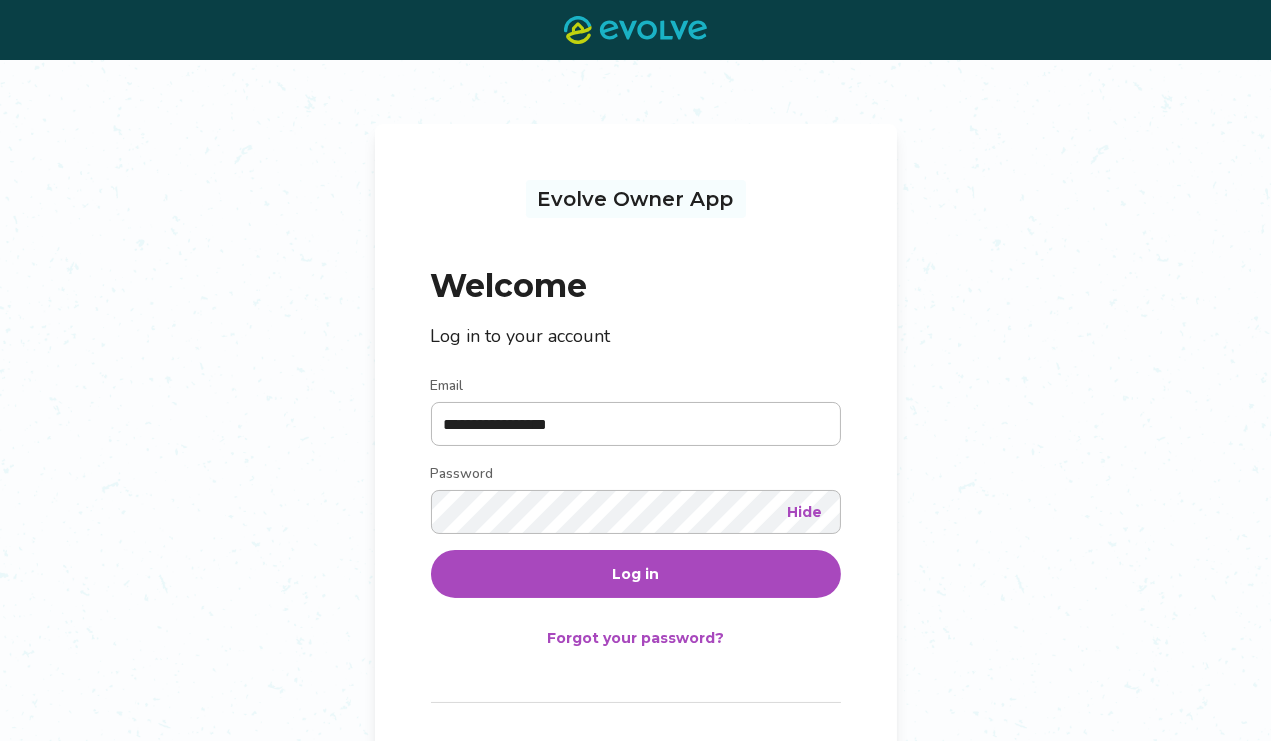 click on "**********" at bounding box center [636, 473] 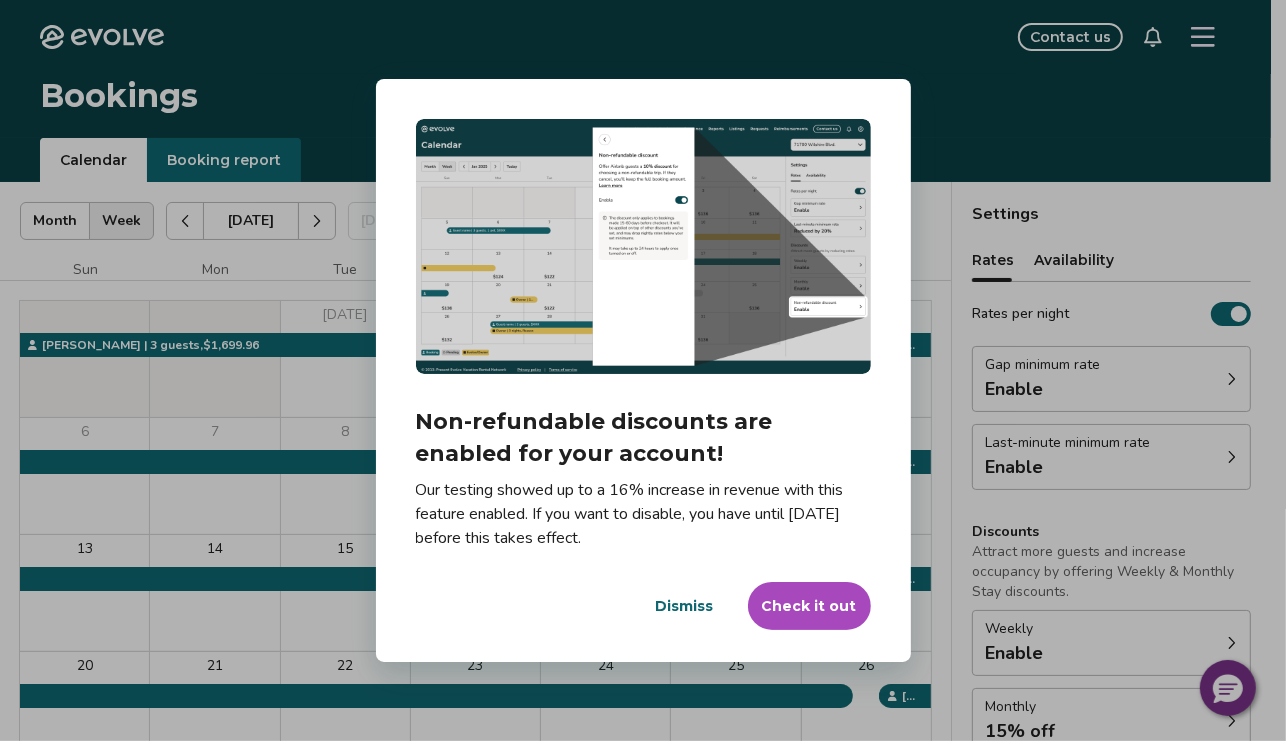 click on "Check it out" at bounding box center (809, 606) 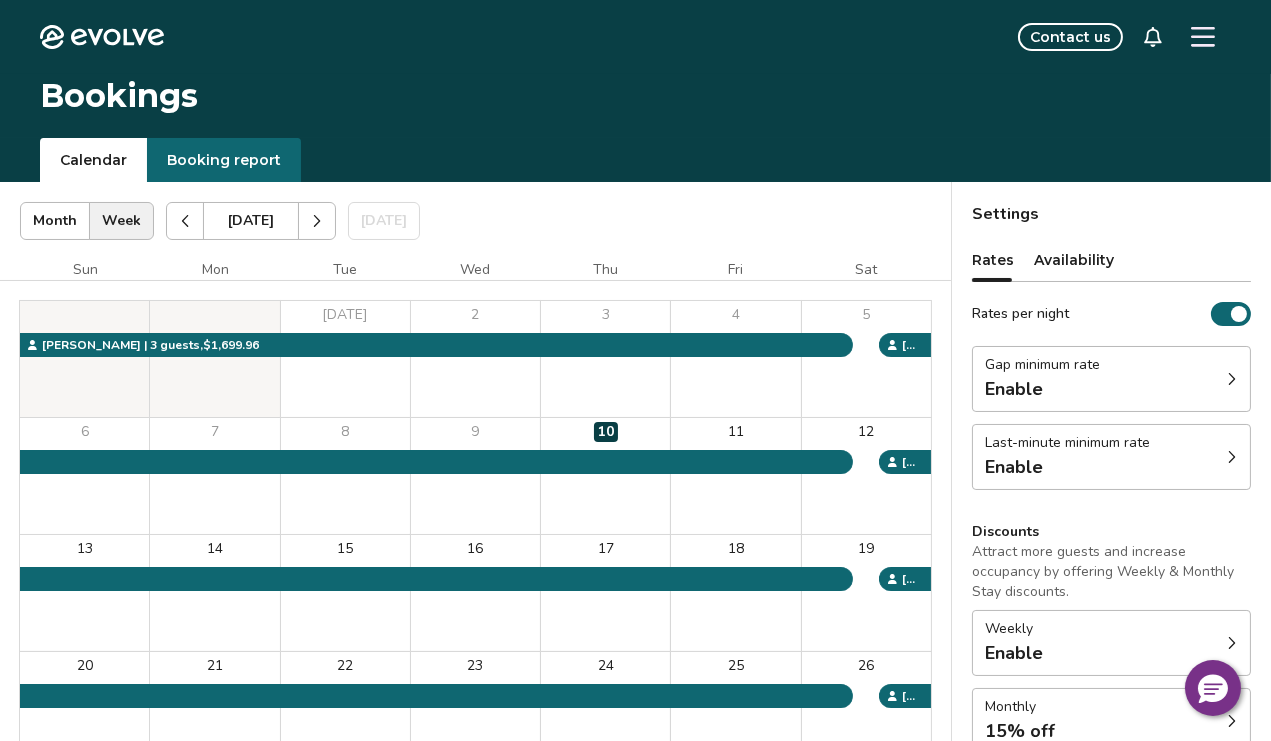 click on "Gap minimum rate Enable" at bounding box center (1111, 379) 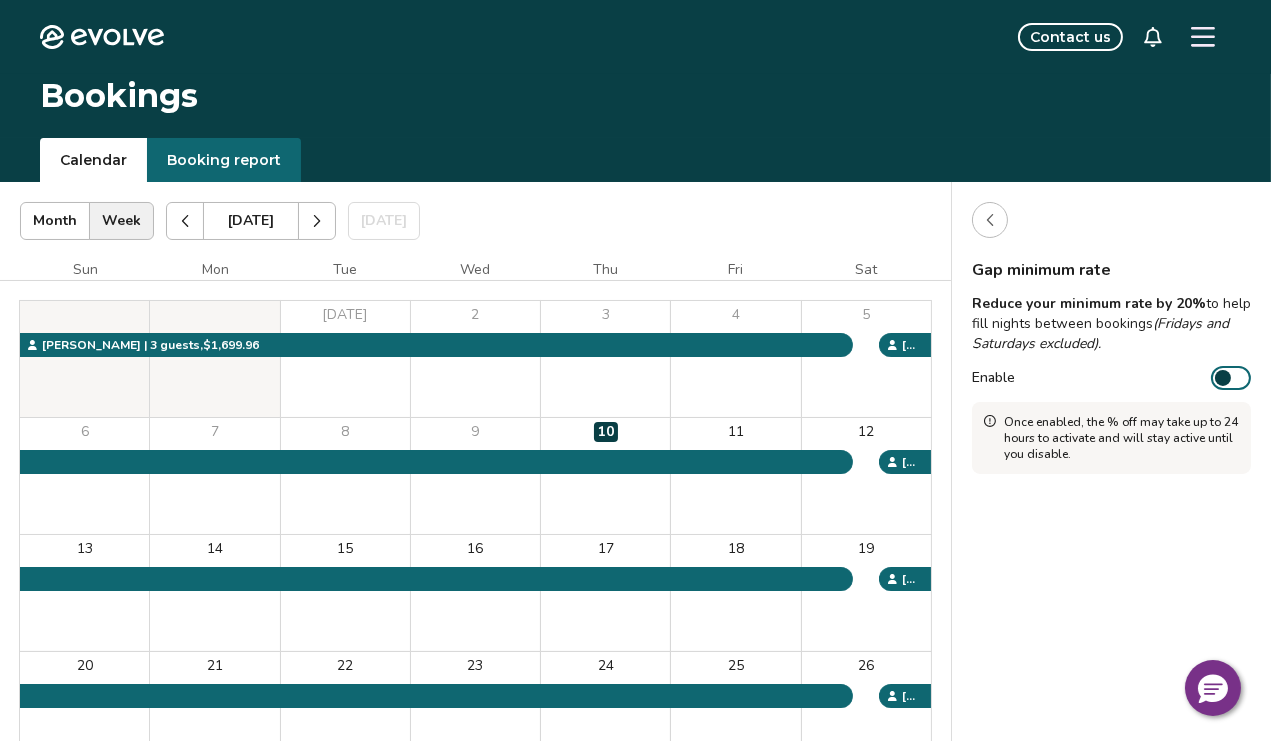 click at bounding box center (1223, 378) 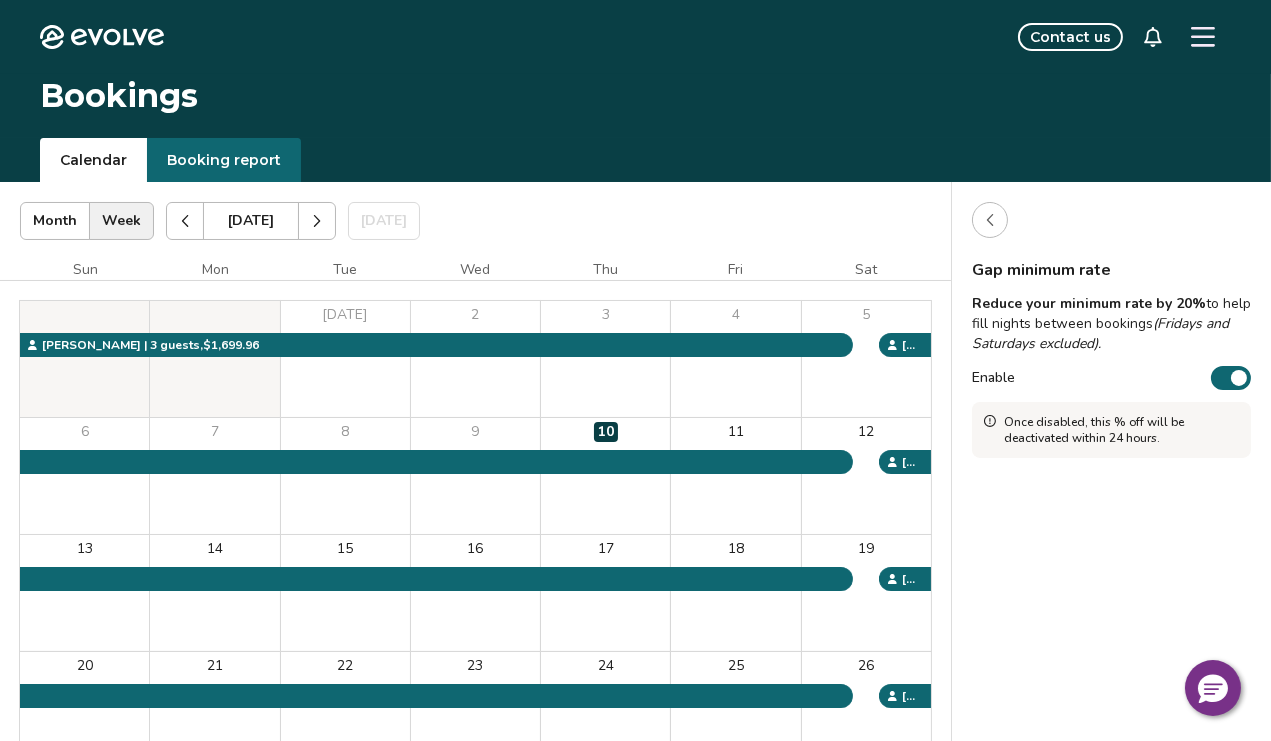 click at bounding box center [1239, 378] 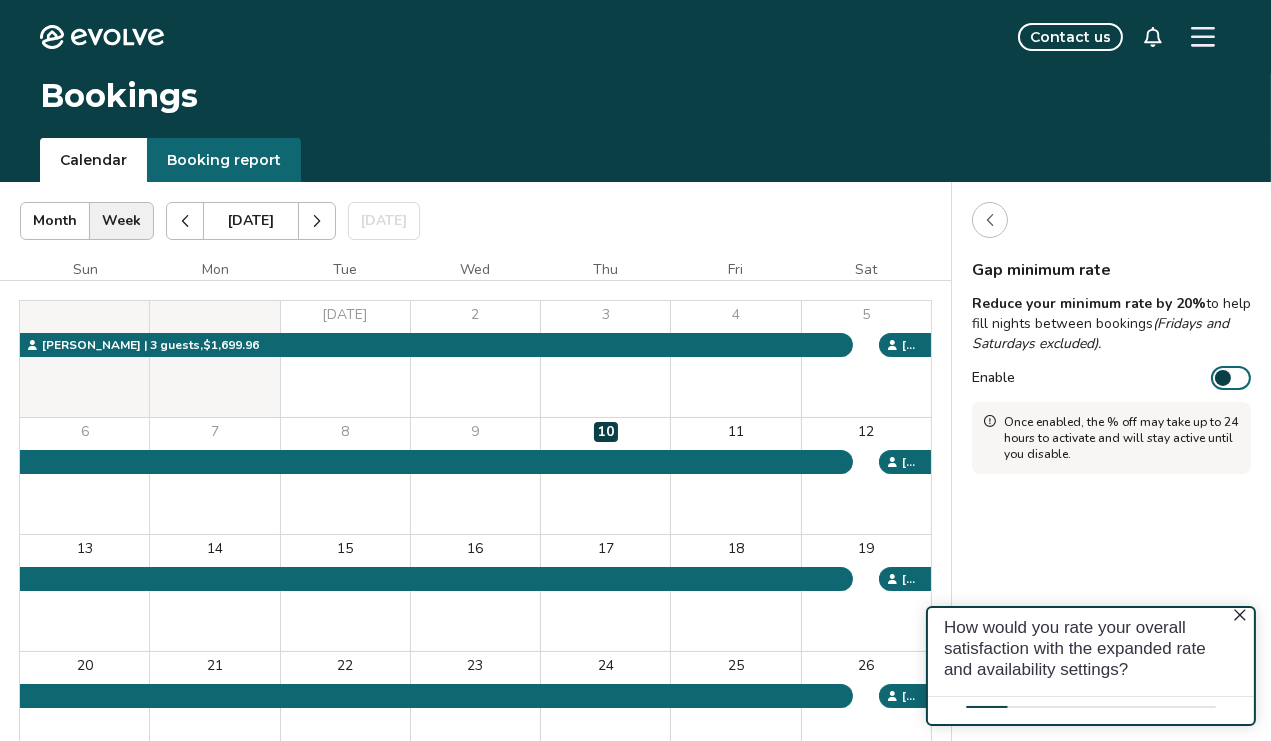 scroll, scrollTop: 0, scrollLeft: 0, axis: both 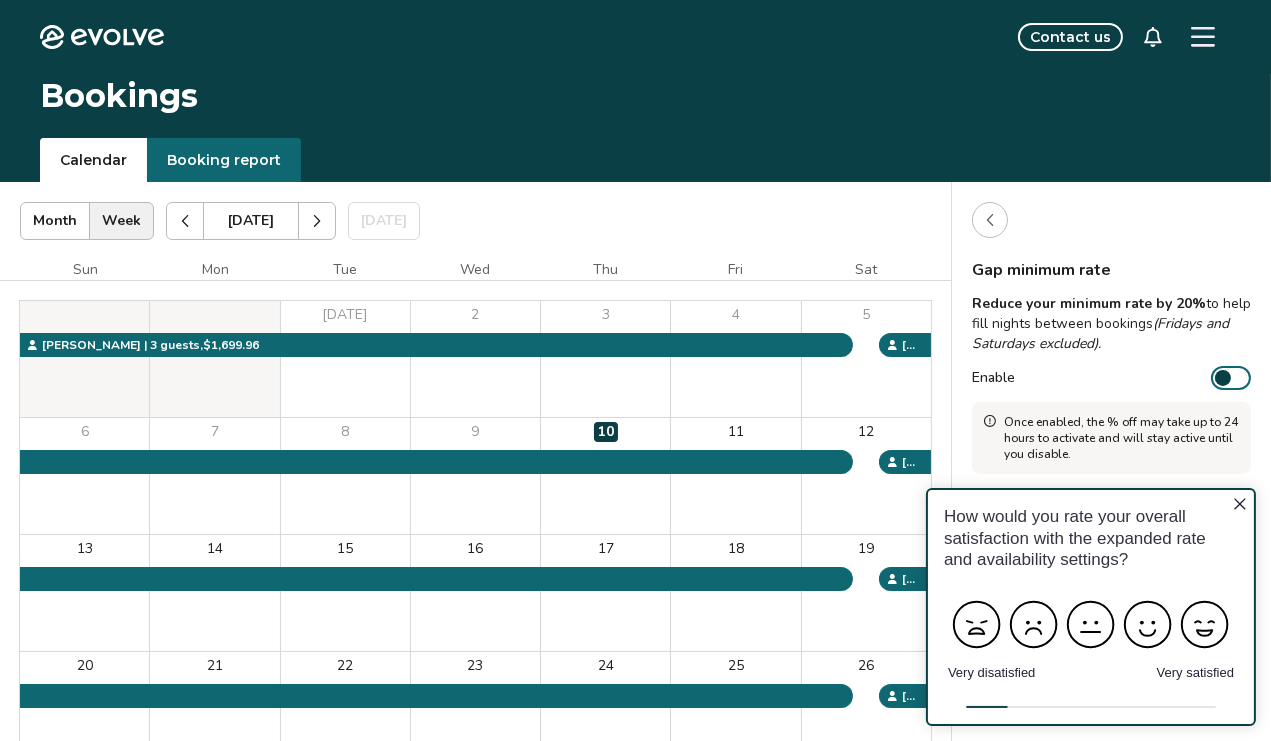 click 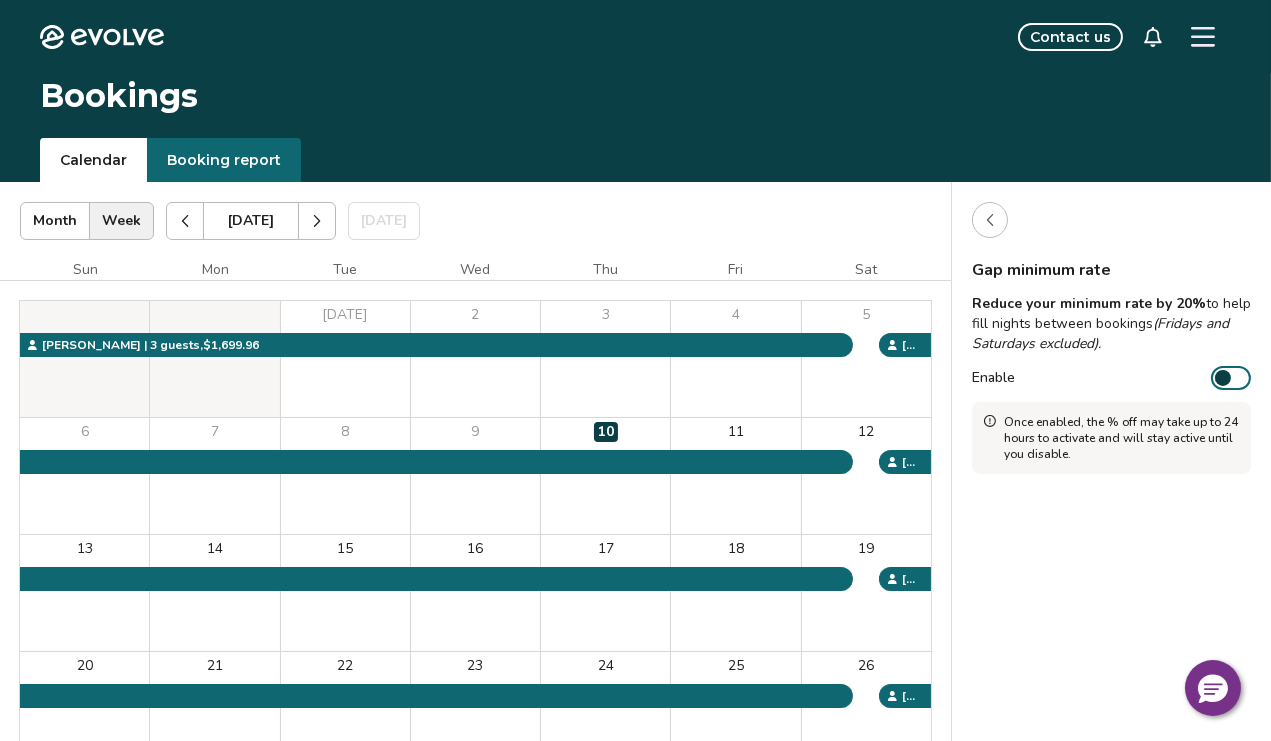 click at bounding box center [1223, 378] 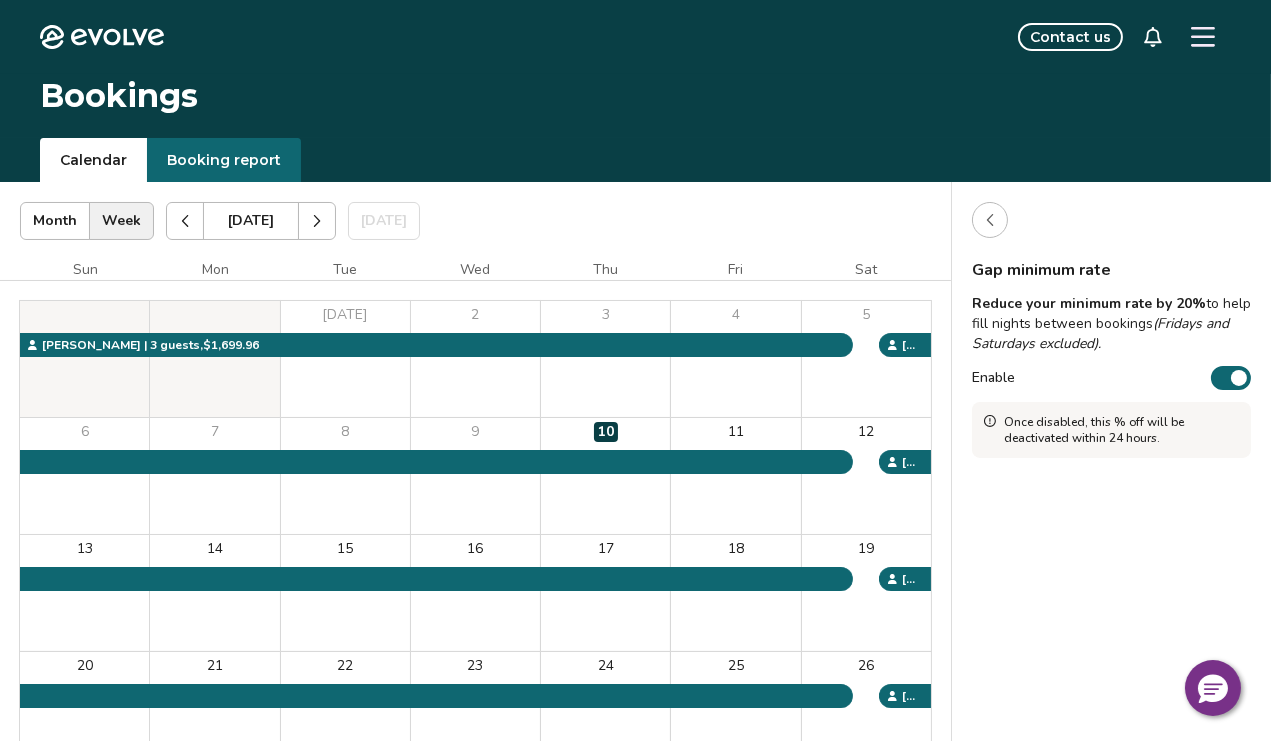 click at bounding box center [1239, 378] 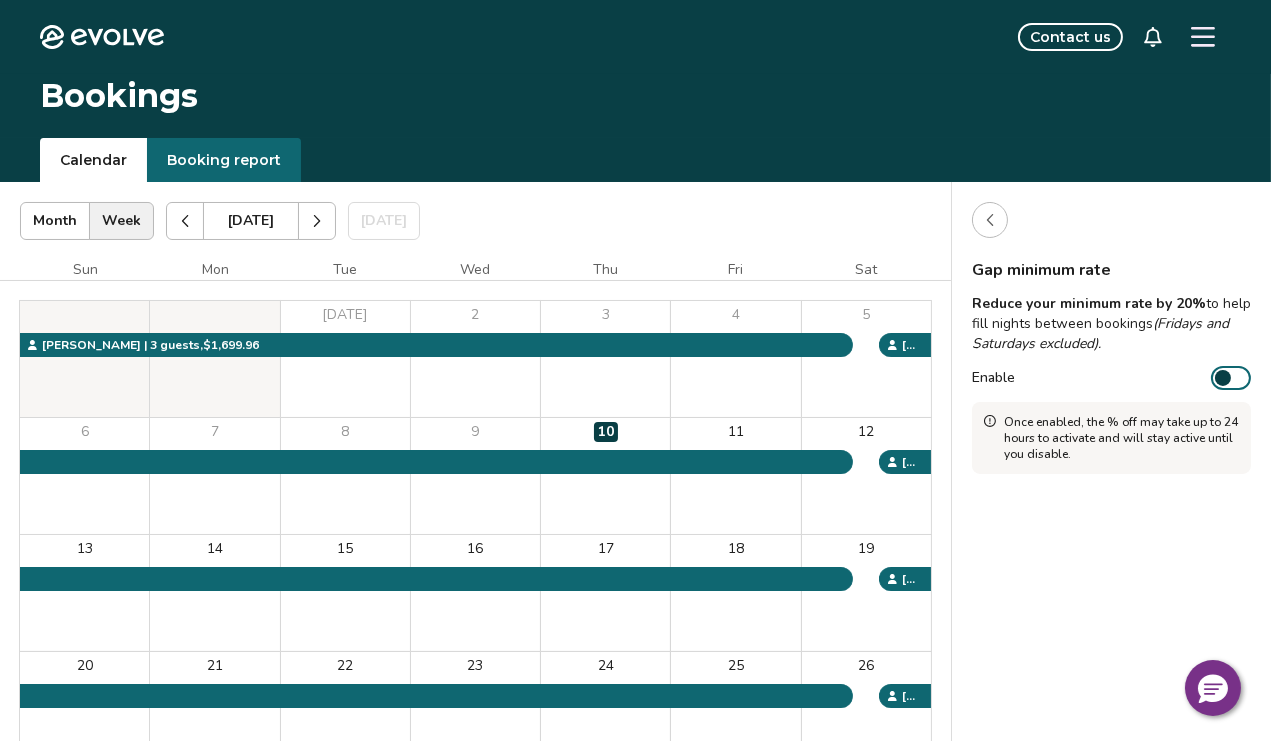 click 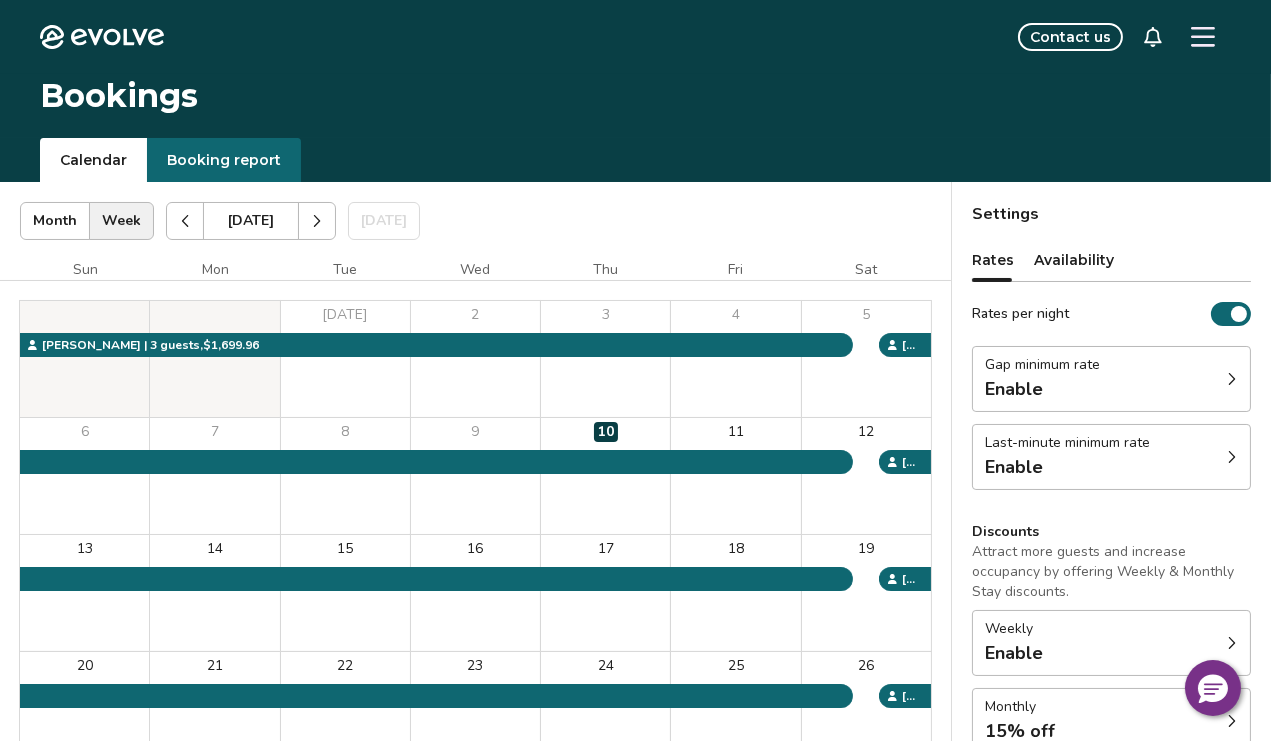 click 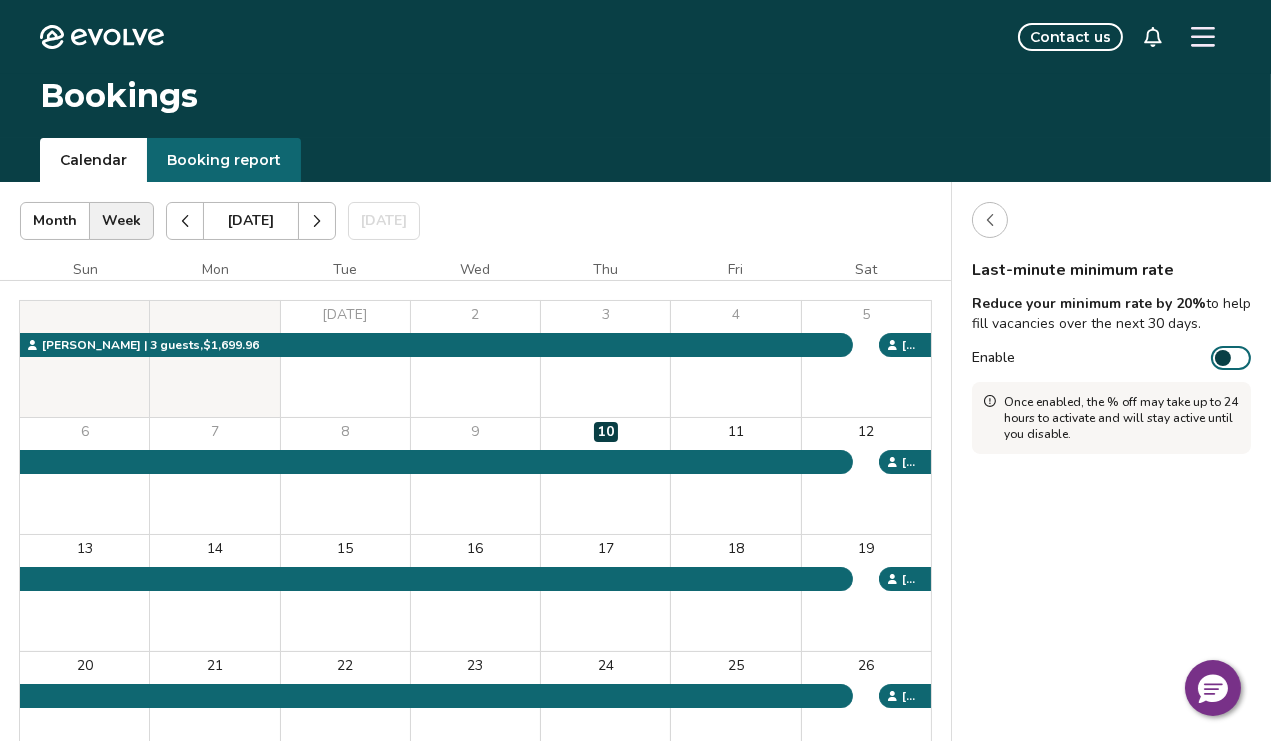 click on "Last-minute minimum rate Reduce your minimum rate by 20%  to help fill vacancies over the next 30 days. Enable Once enabled, the % off may take up to 24 hours to activate and will stay active until you disable." at bounding box center (1111, 568) 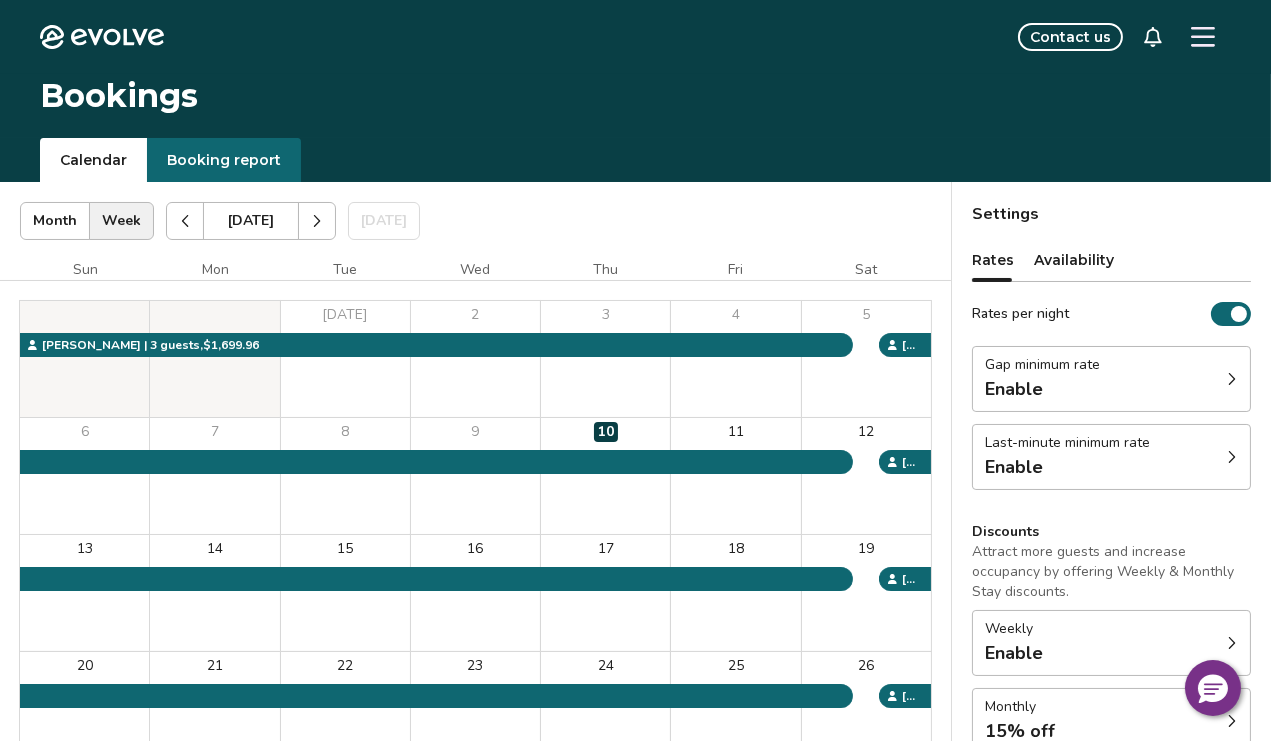 scroll, scrollTop: 100, scrollLeft: 0, axis: vertical 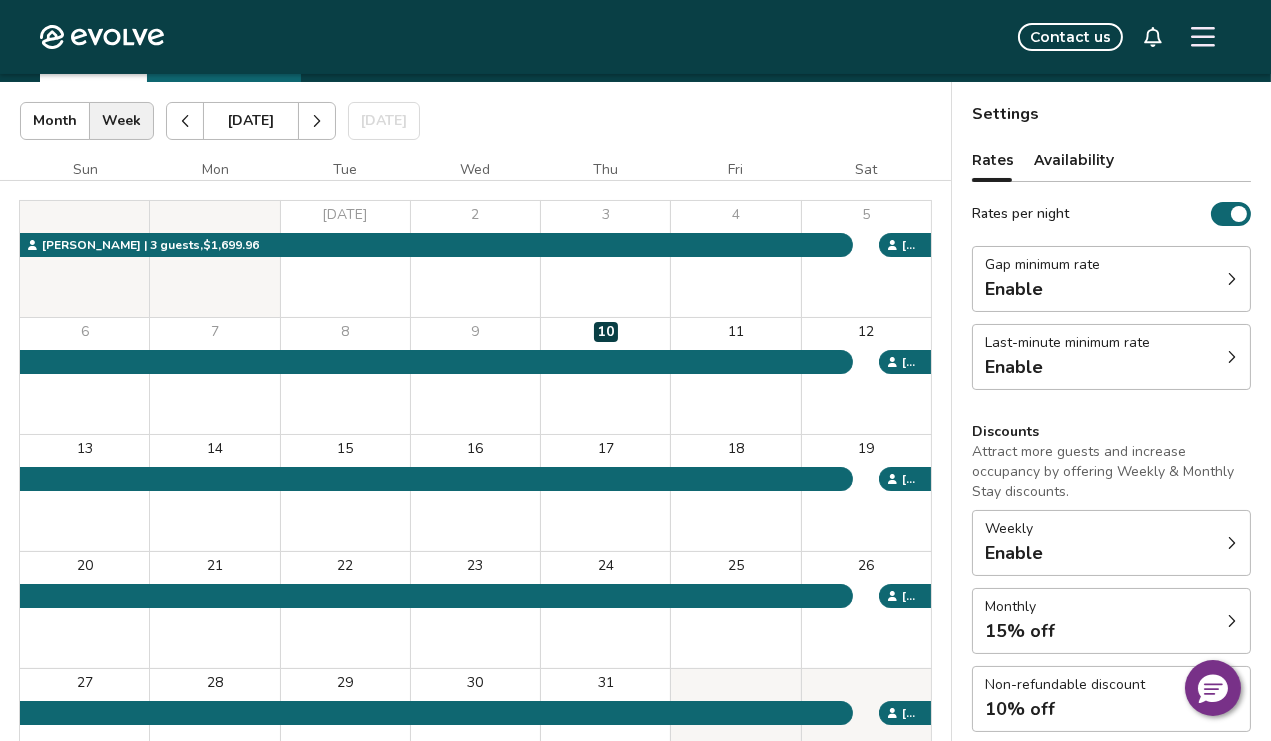 click at bounding box center [1239, 214] 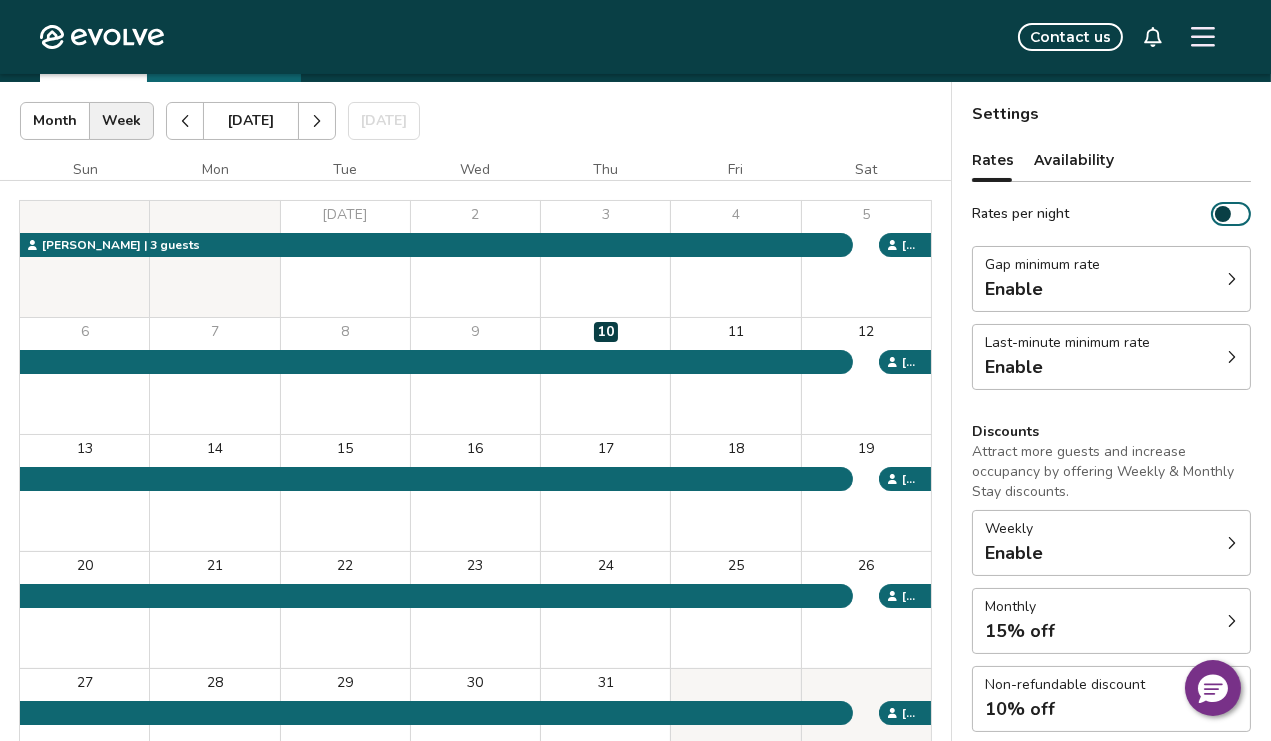 click at bounding box center [1223, 214] 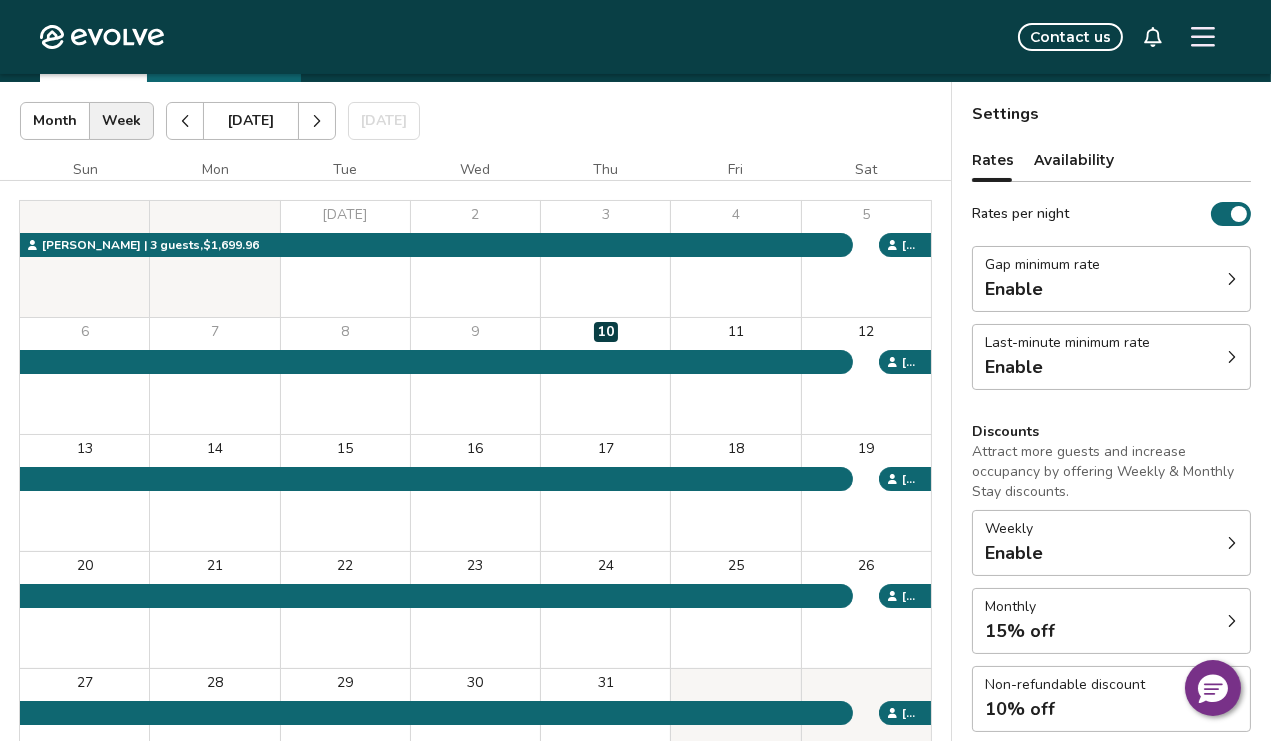 click at bounding box center [1239, 214] 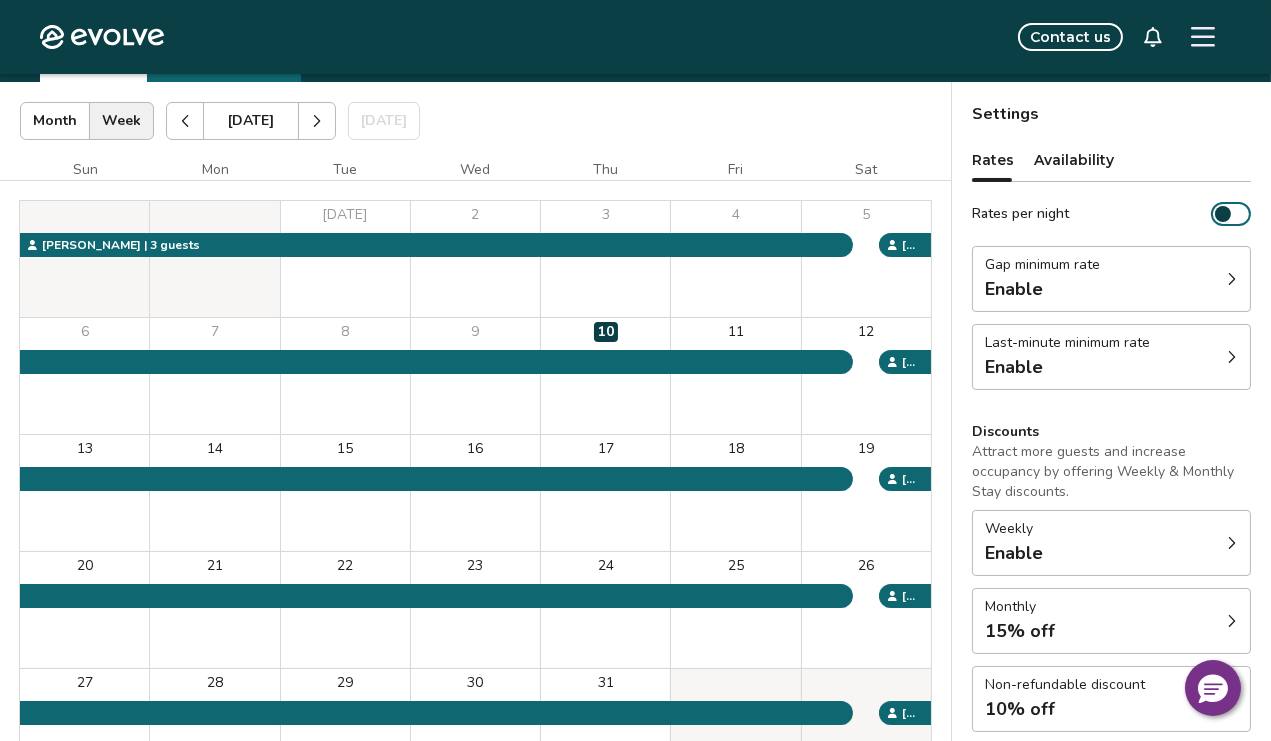 click on "Rates per night" at bounding box center (1231, 214) 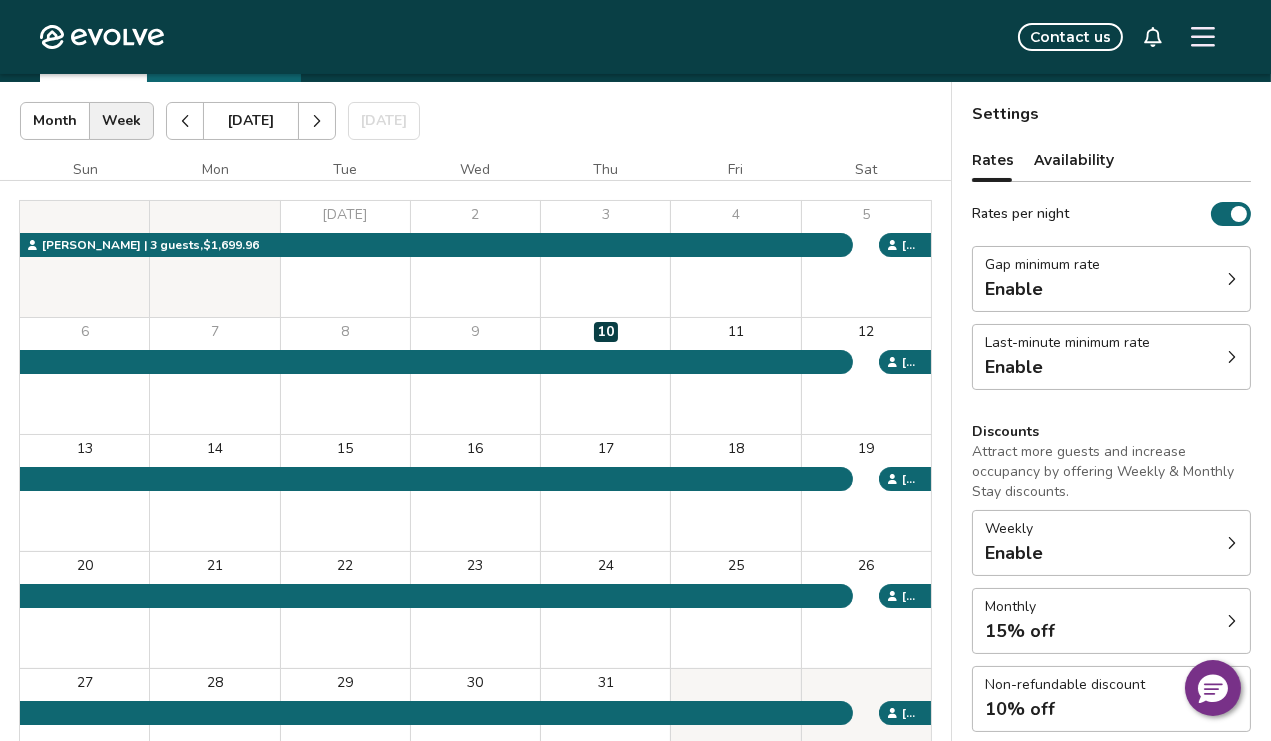 click at bounding box center (1239, 214) 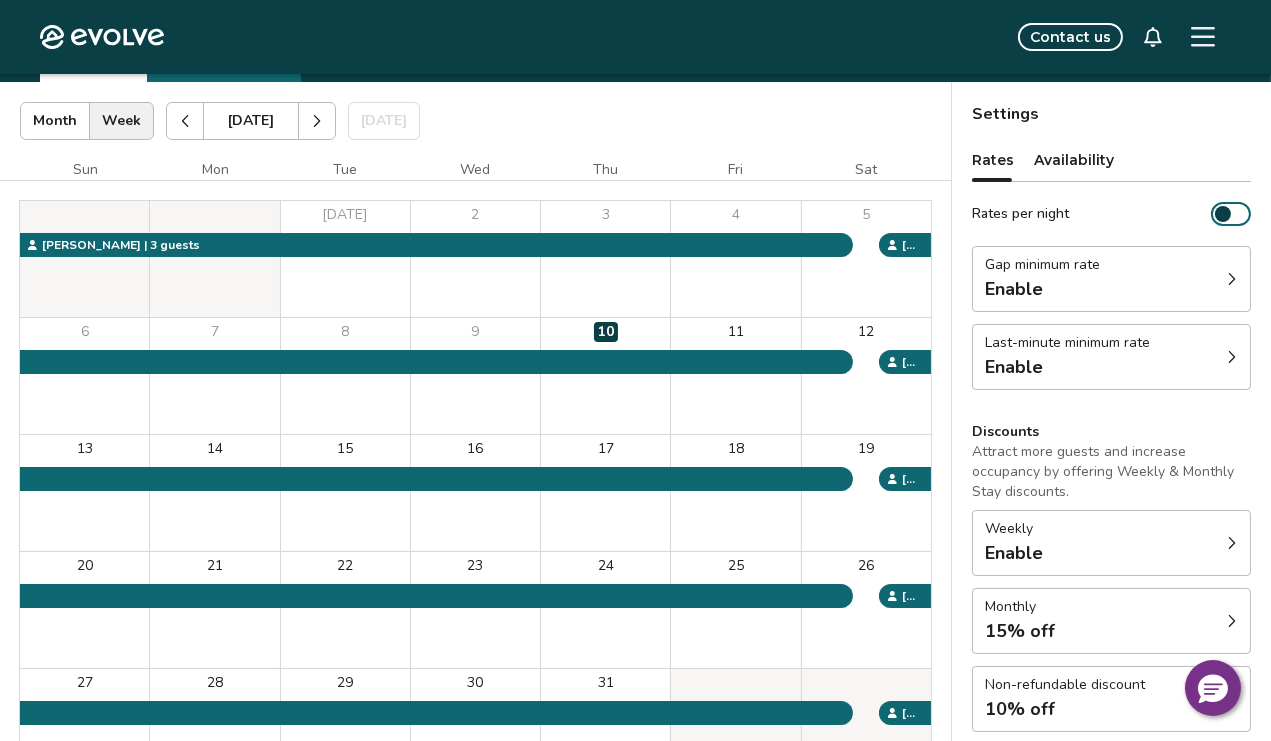 scroll, scrollTop: 292, scrollLeft: 0, axis: vertical 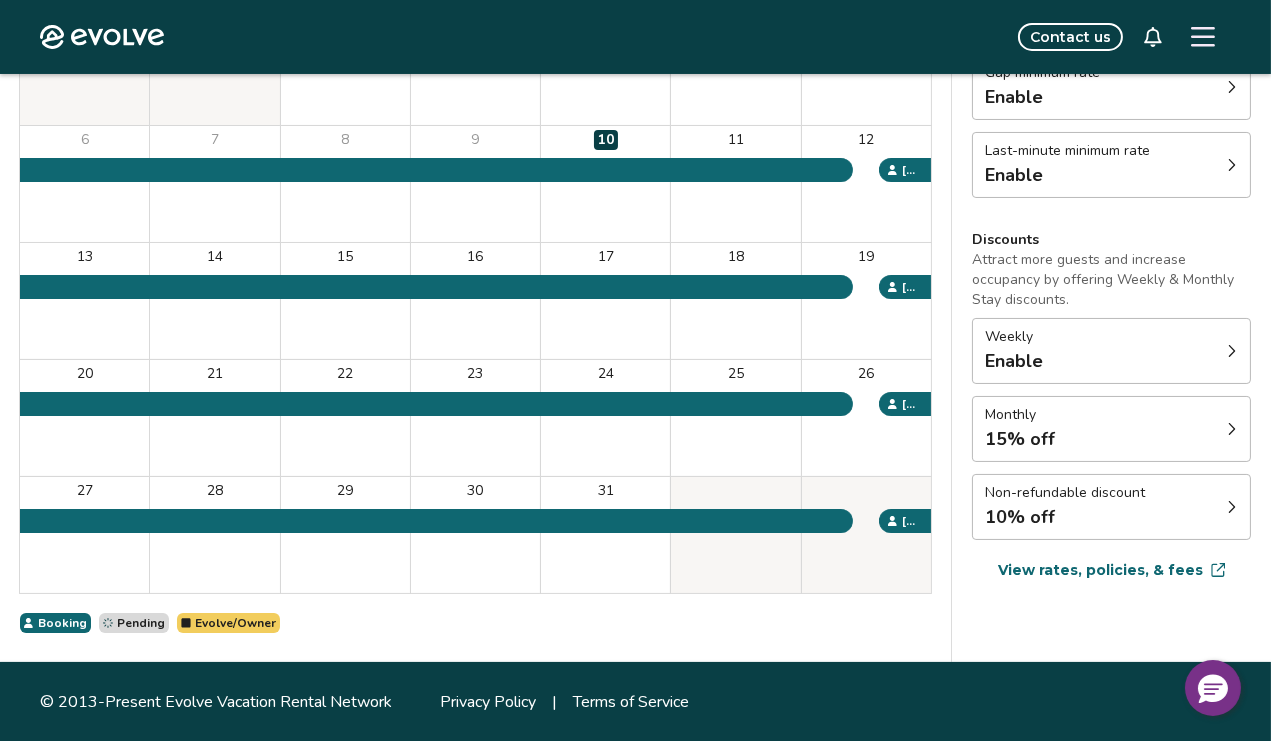 click 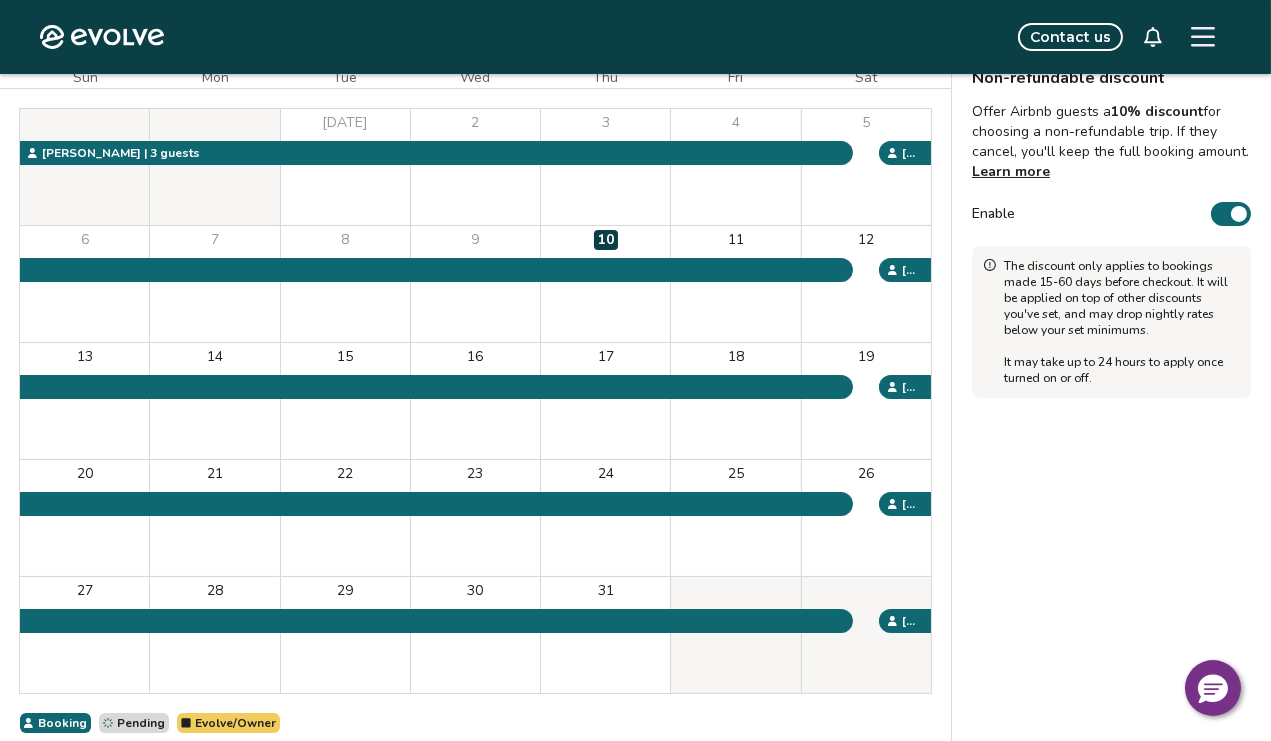 scroll, scrollTop: 92, scrollLeft: 0, axis: vertical 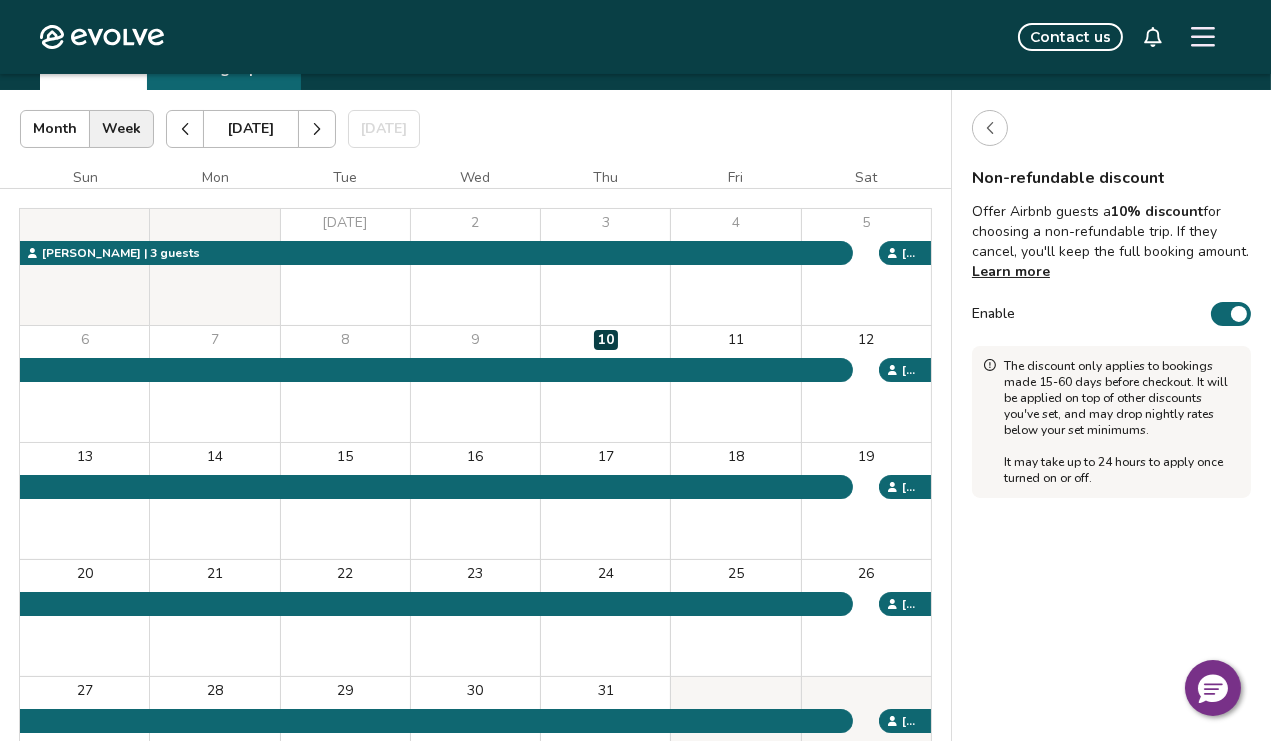 click on "Learn more" at bounding box center (1011, 271) 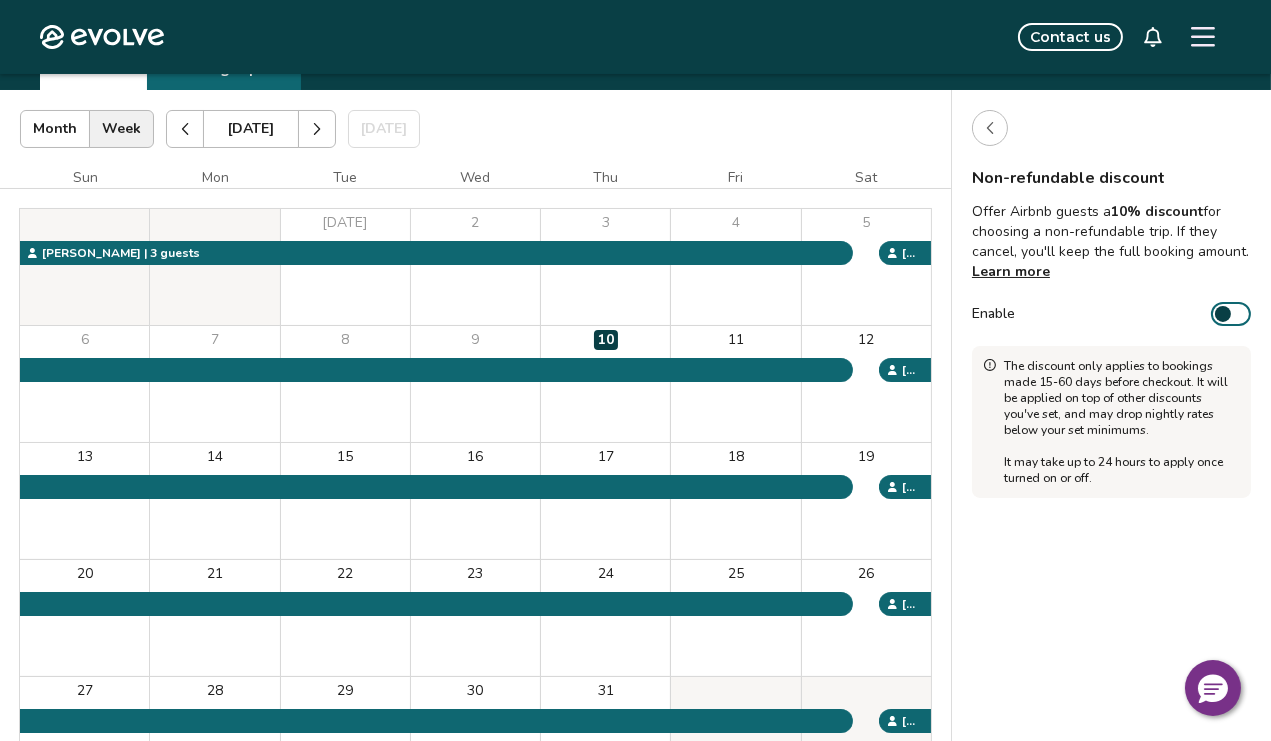 click 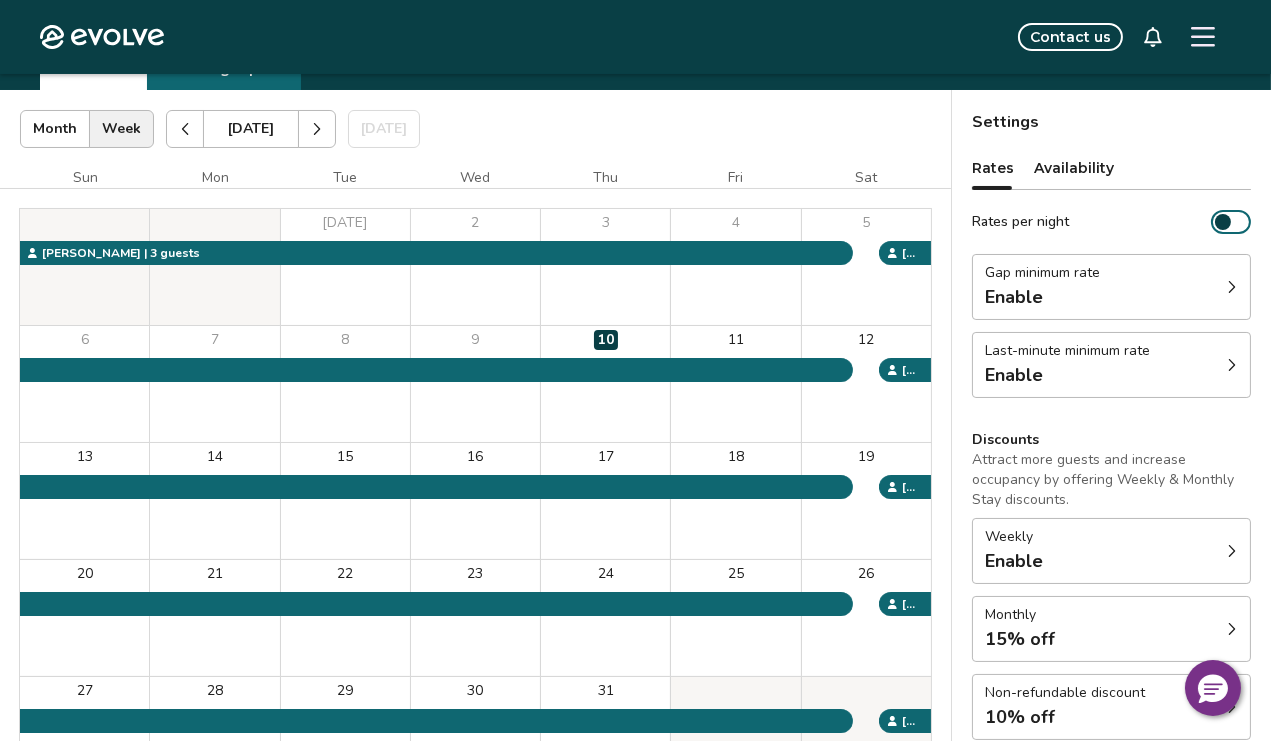 scroll, scrollTop: 292, scrollLeft: 0, axis: vertical 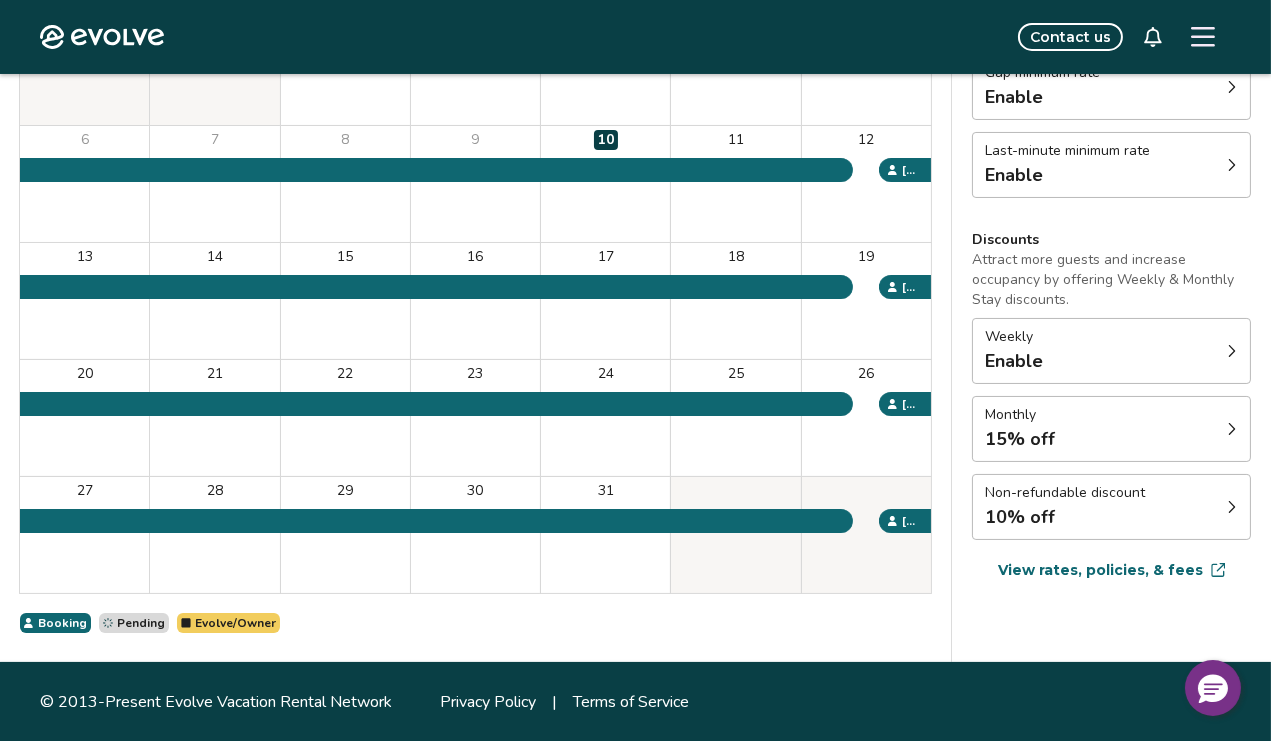 click 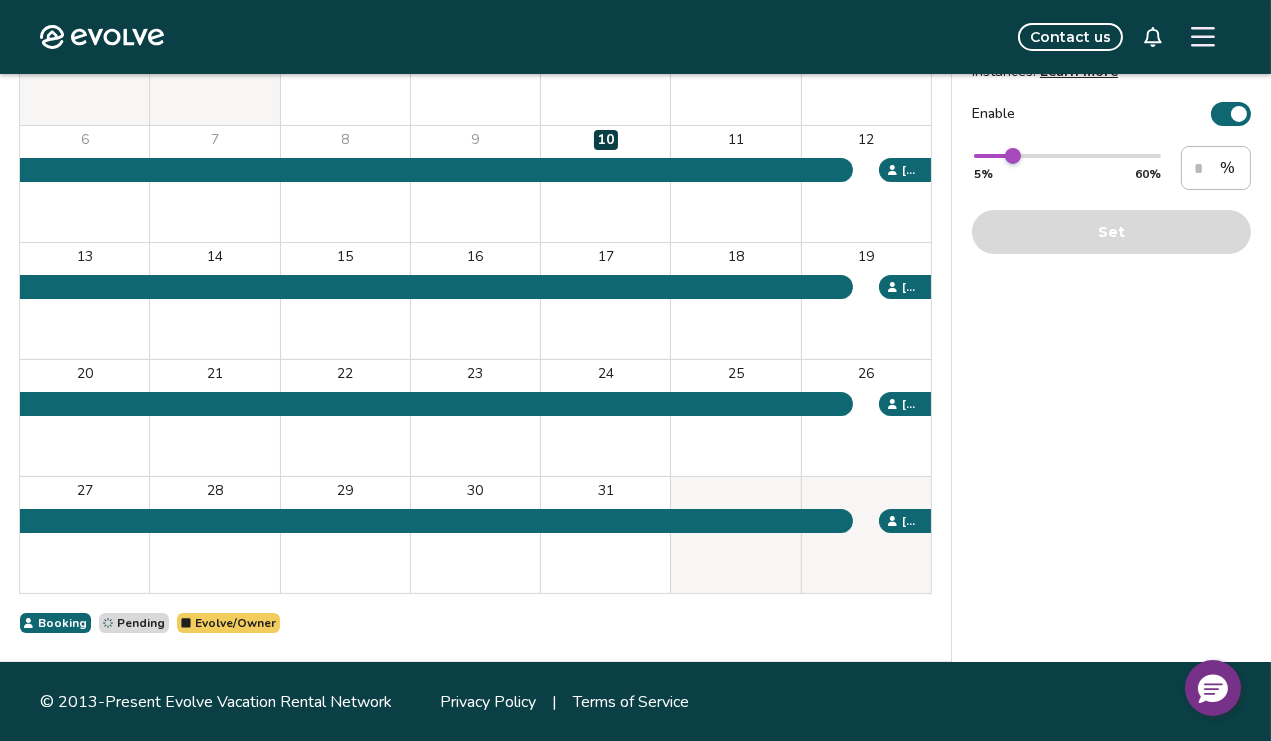 scroll, scrollTop: 0, scrollLeft: 0, axis: both 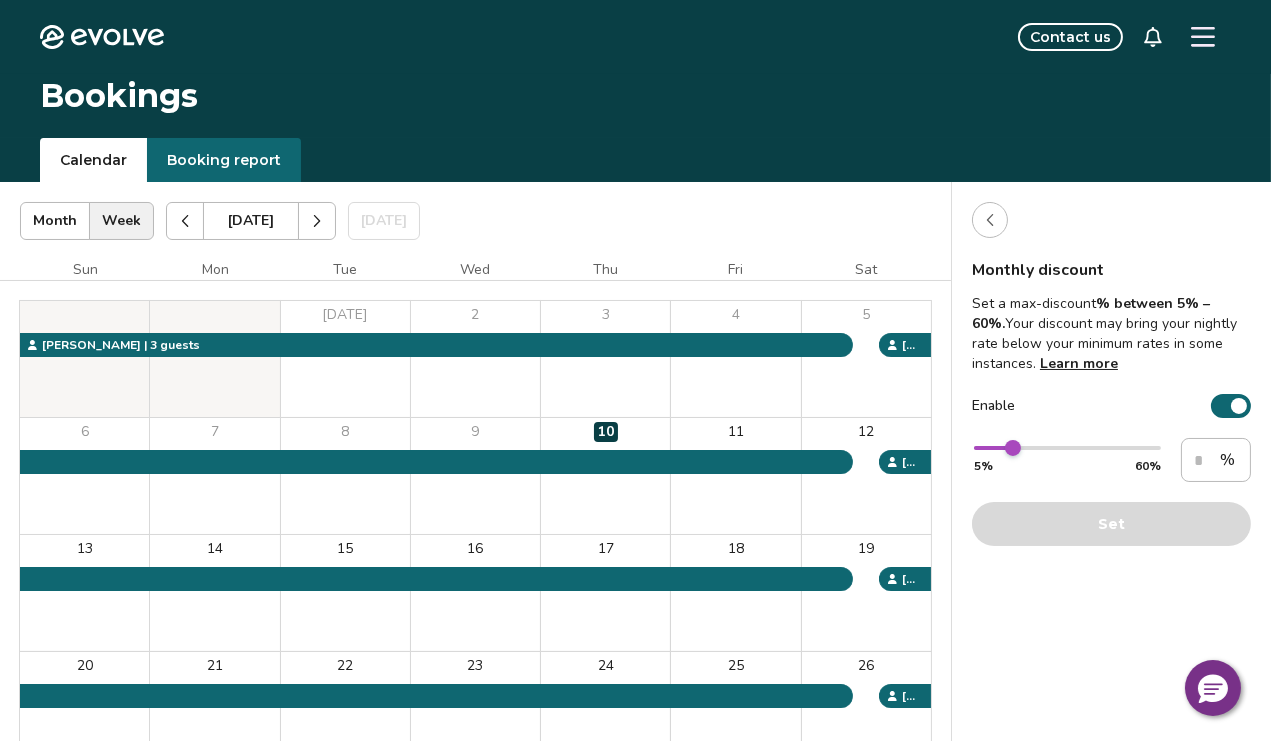 click 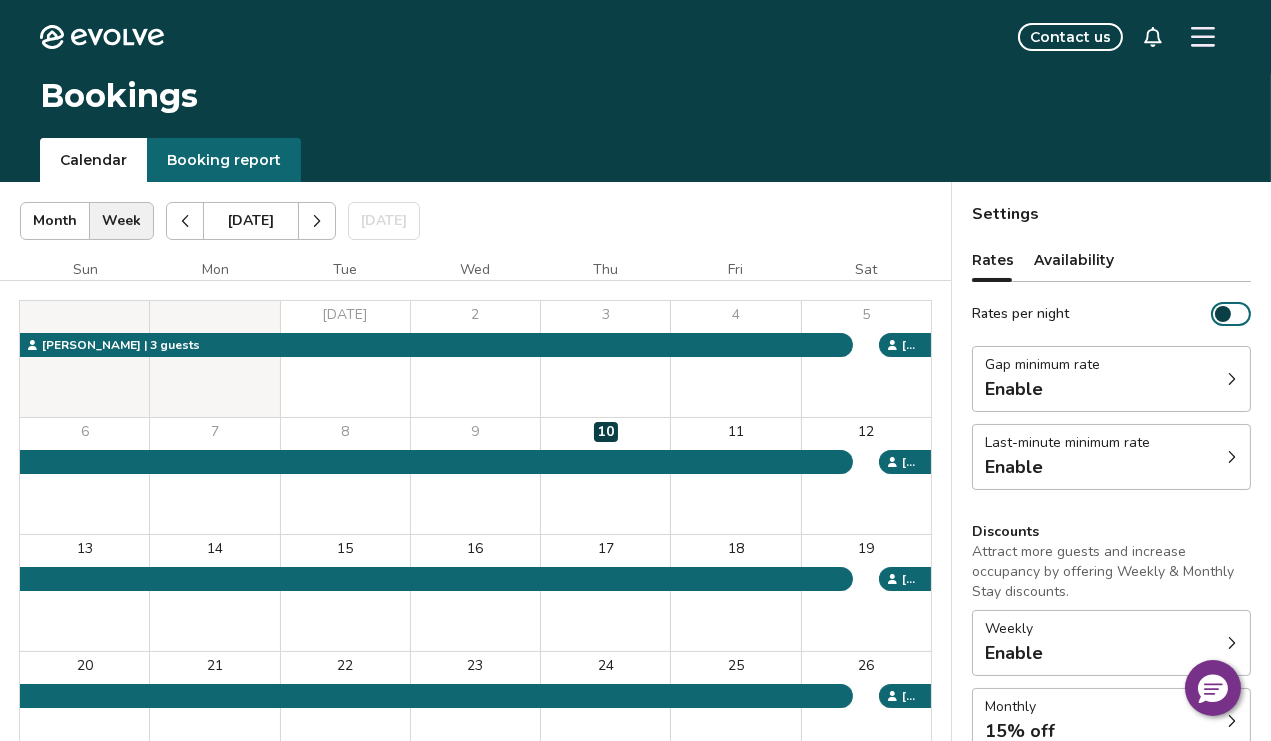click 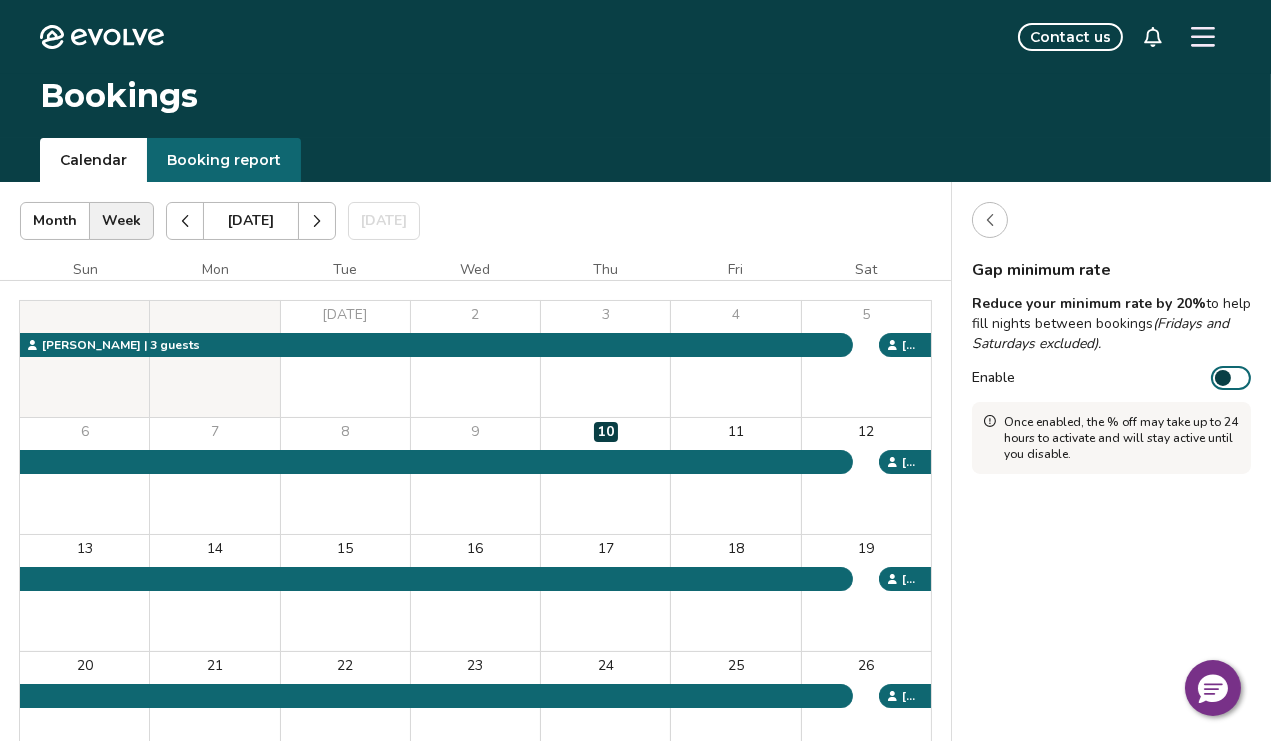 click 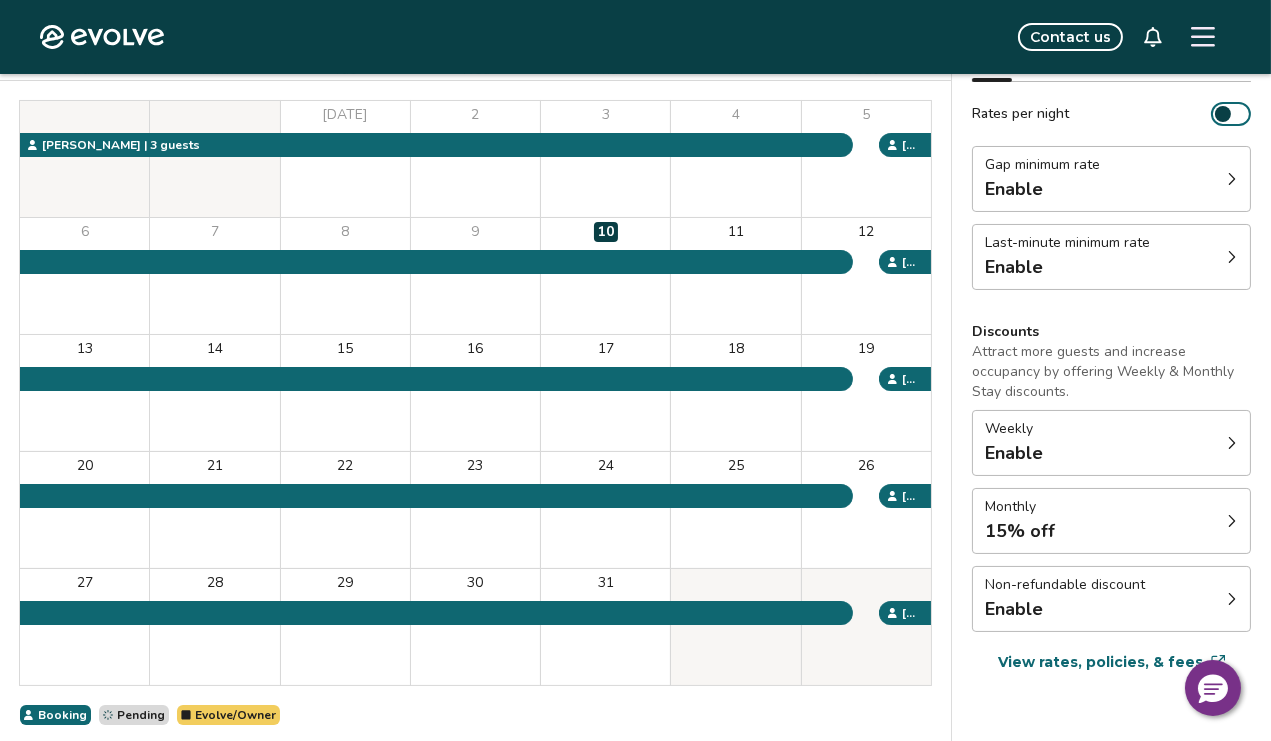 scroll, scrollTop: 292, scrollLeft: 0, axis: vertical 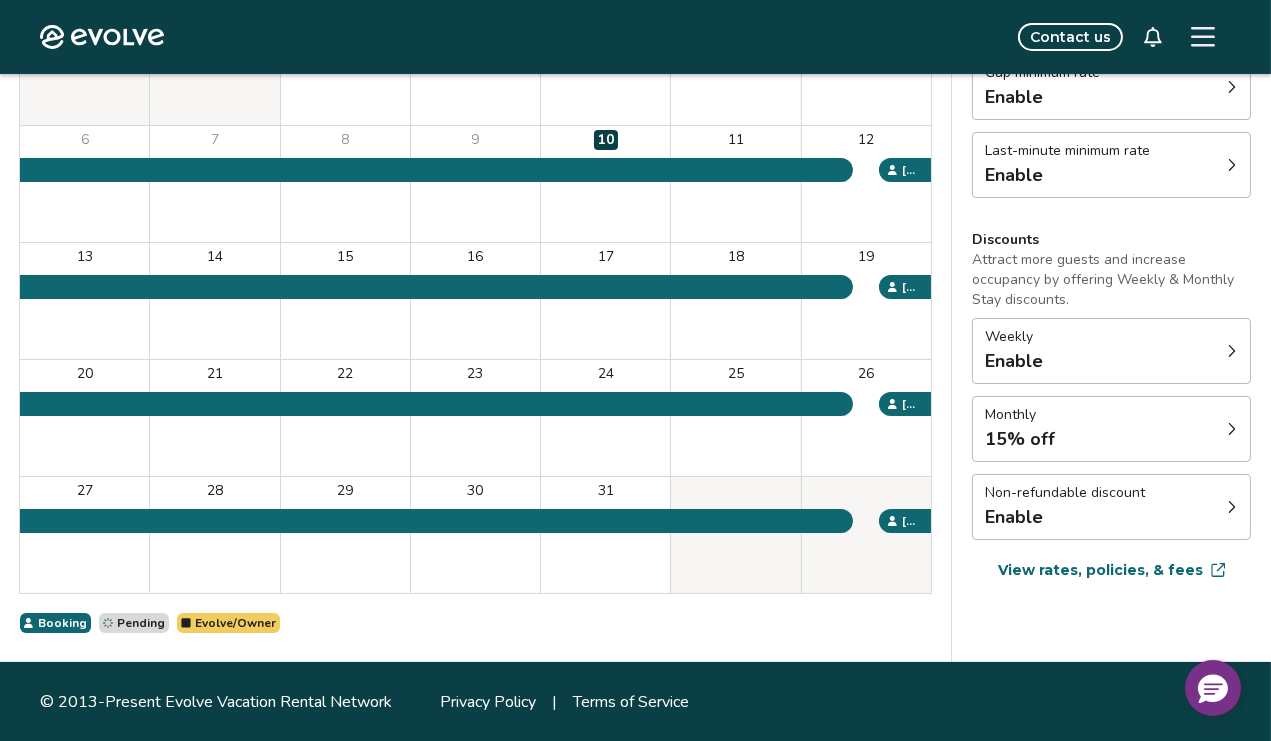 click 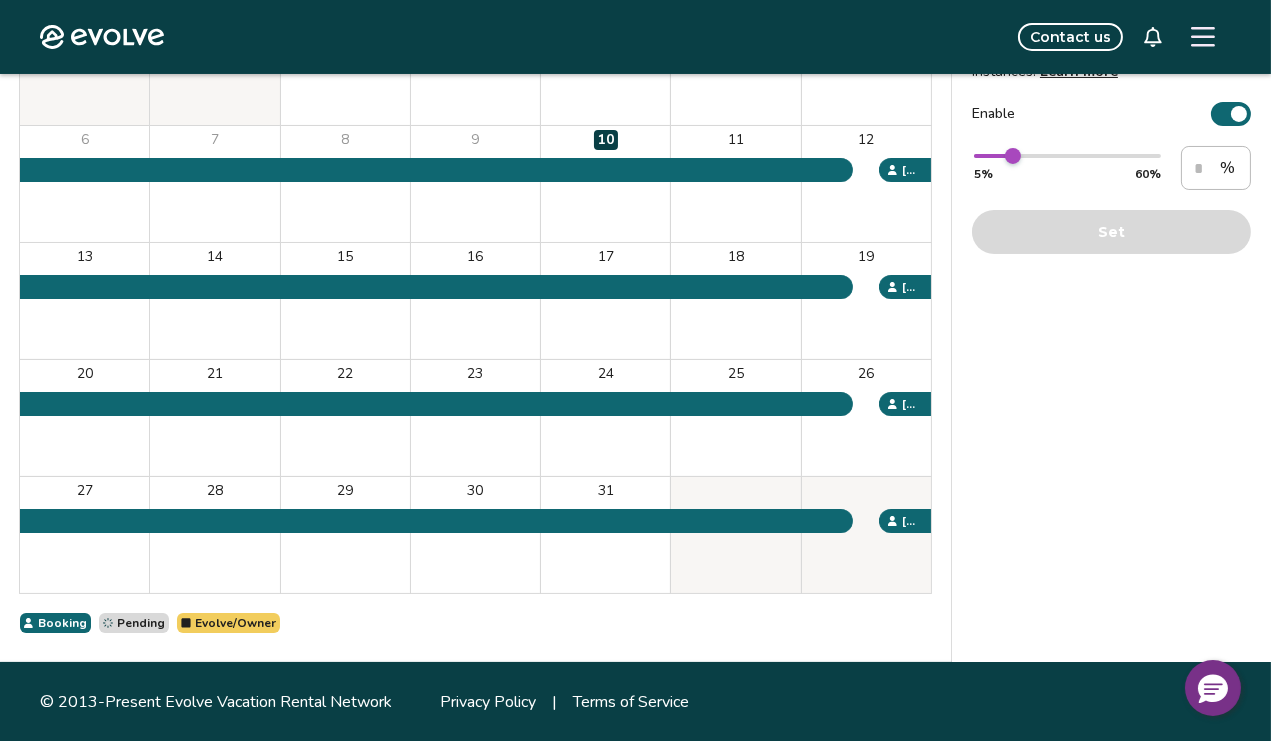 click at bounding box center [1239, 114] 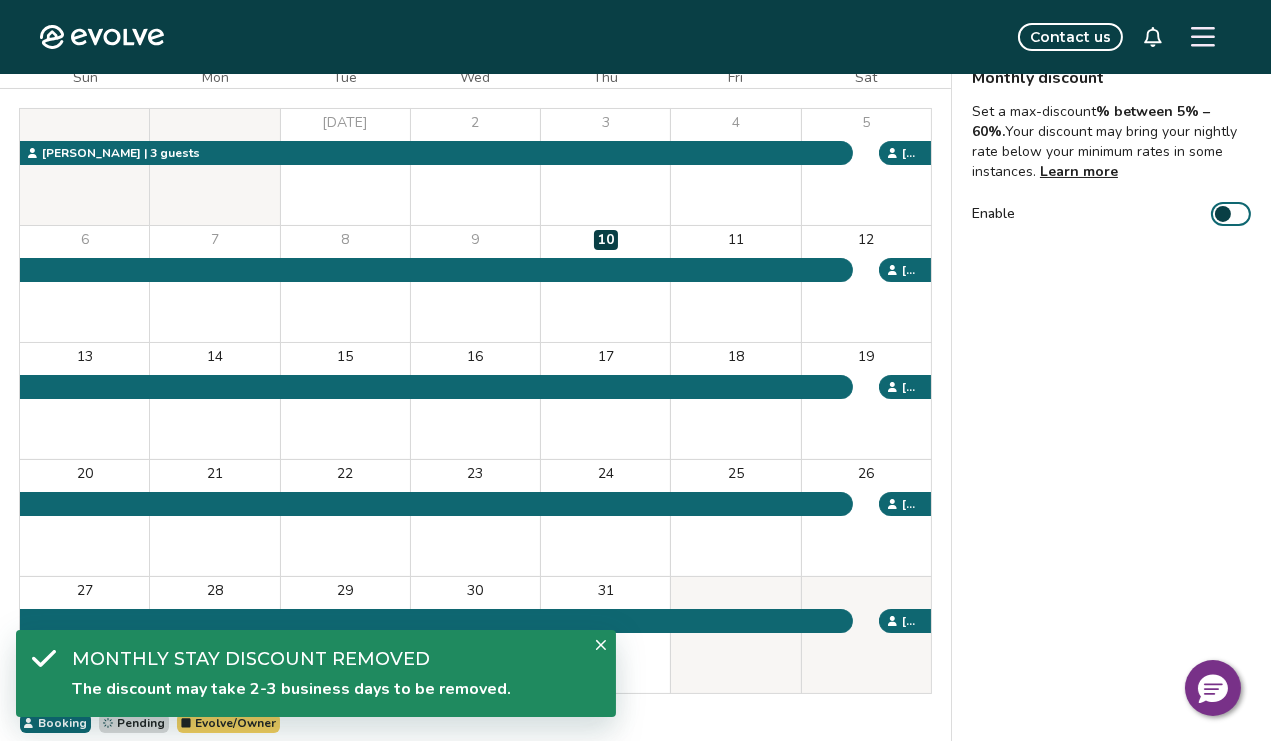 scroll, scrollTop: 0, scrollLeft: 0, axis: both 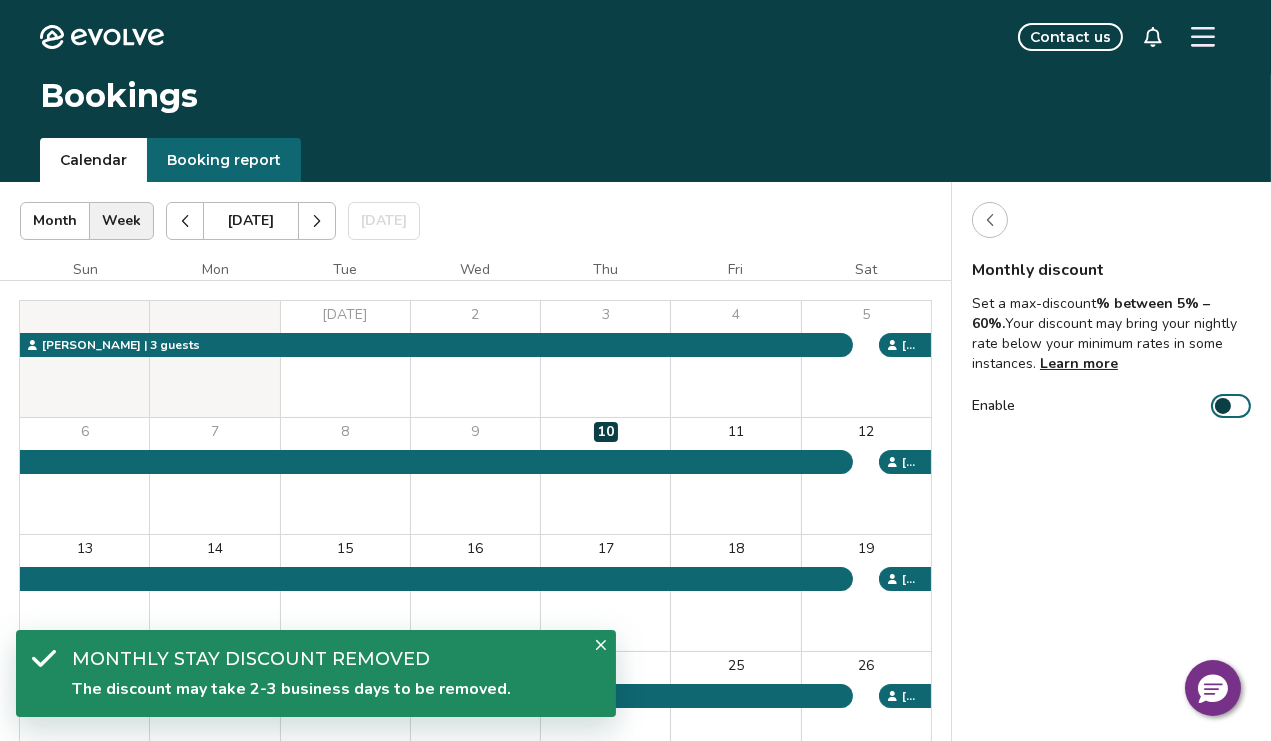 click 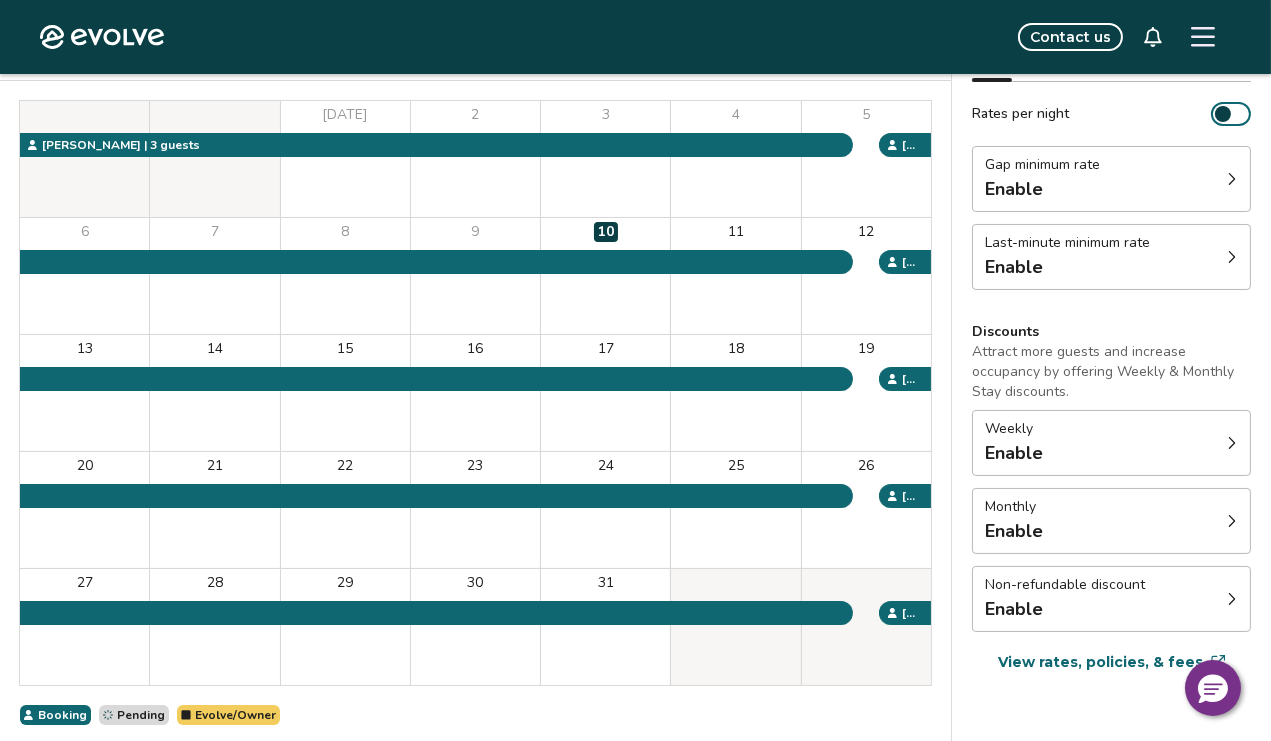 scroll, scrollTop: 292, scrollLeft: 0, axis: vertical 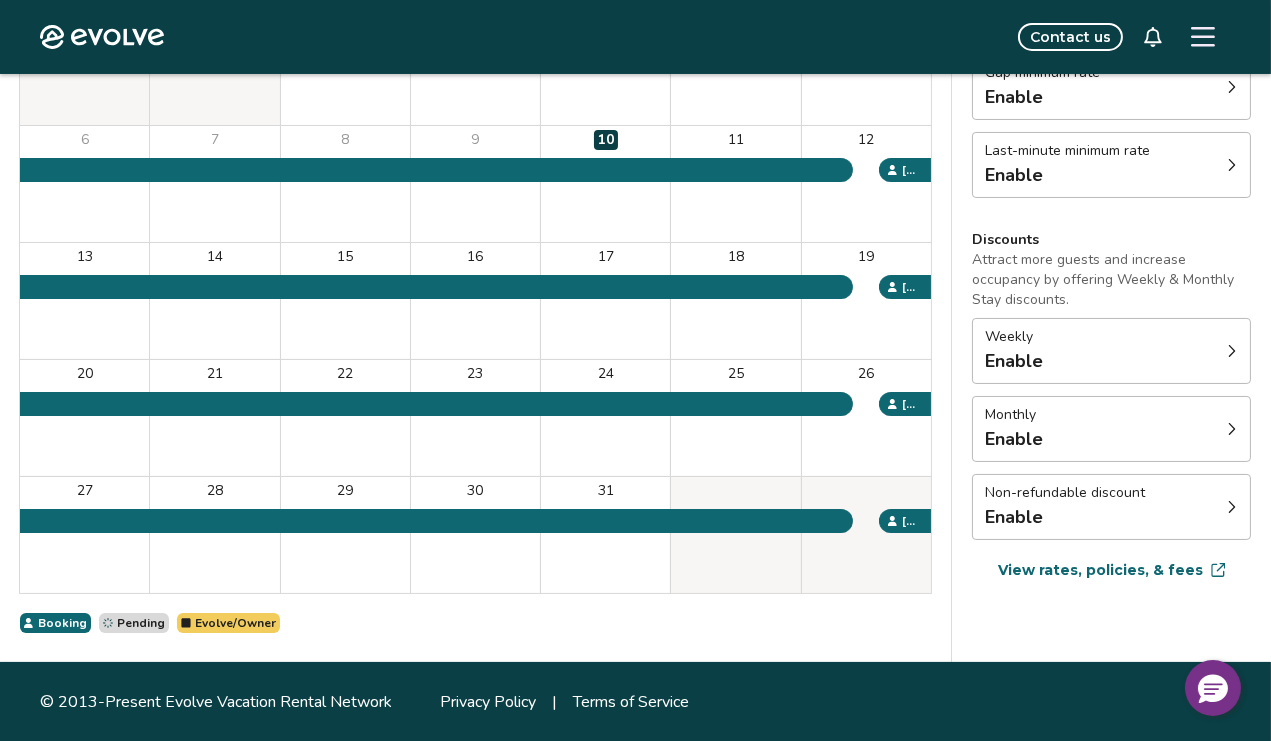 click 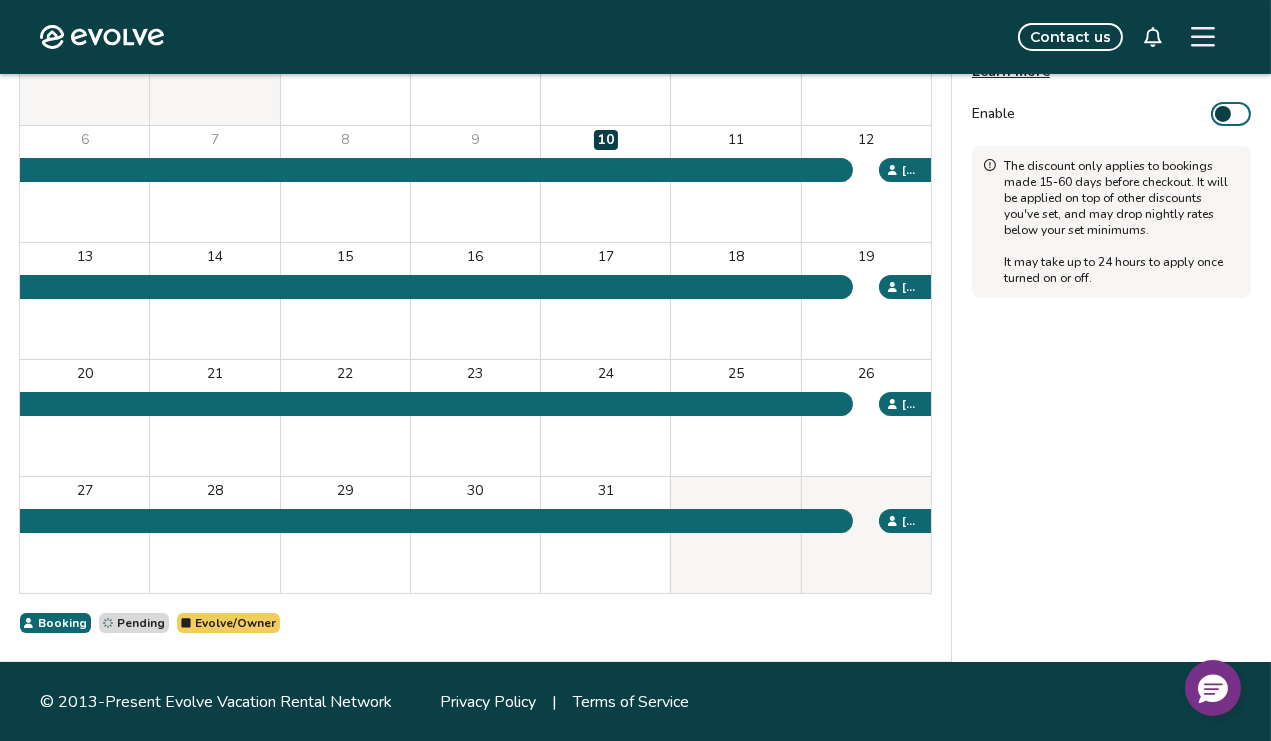 click at bounding box center (1223, 114) 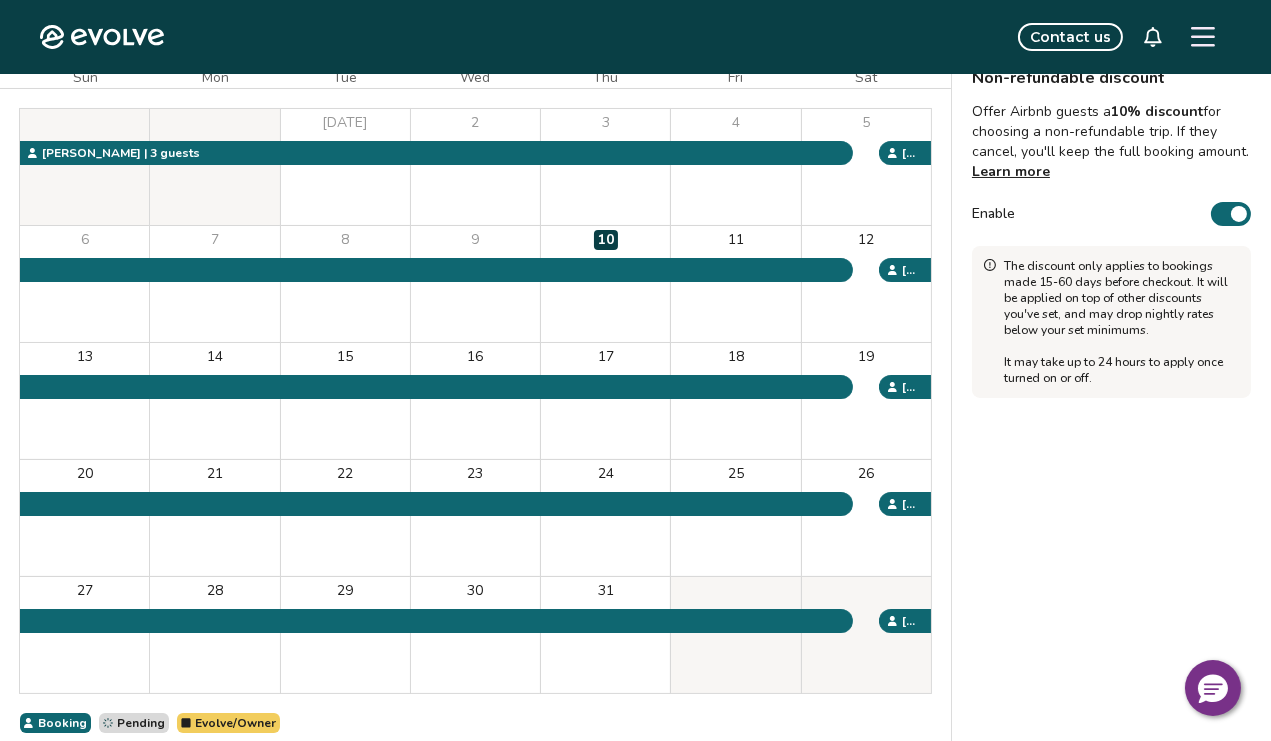 scroll, scrollTop: 0, scrollLeft: 0, axis: both 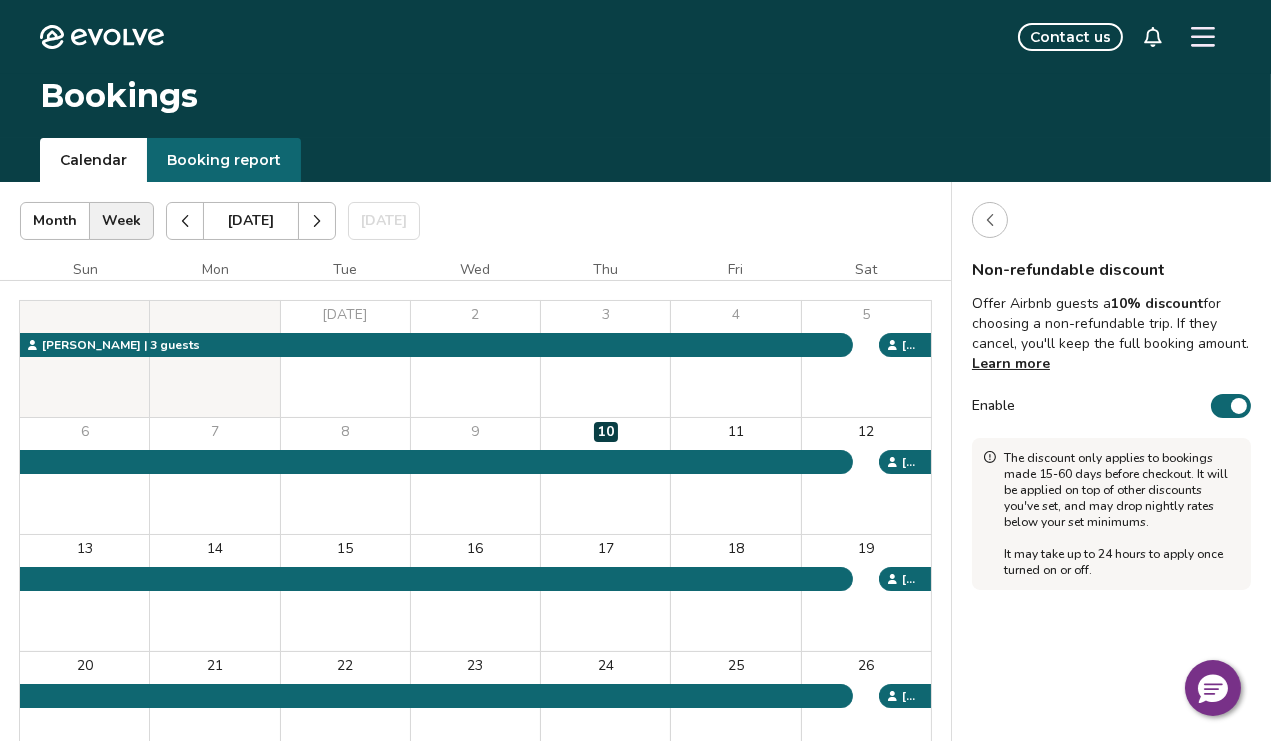 click 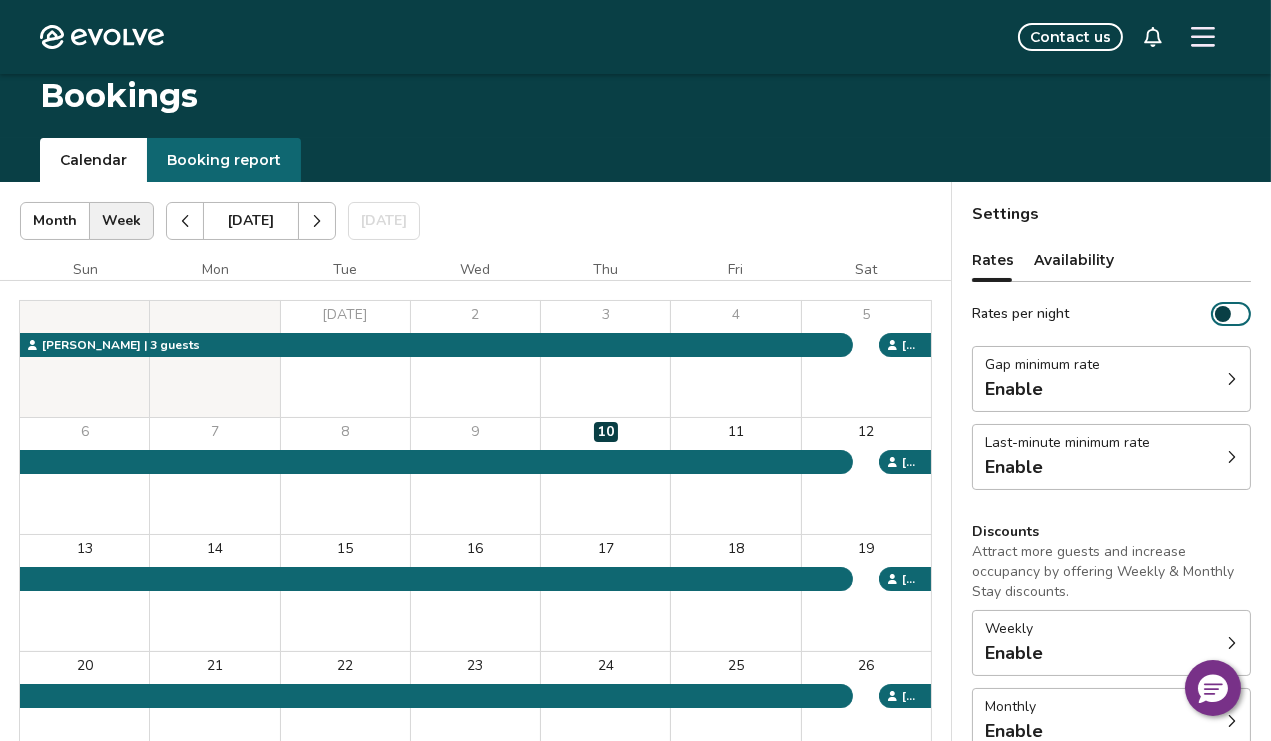 scroll, scrollTop: 200, scrollLeft: 0, axis: vertical 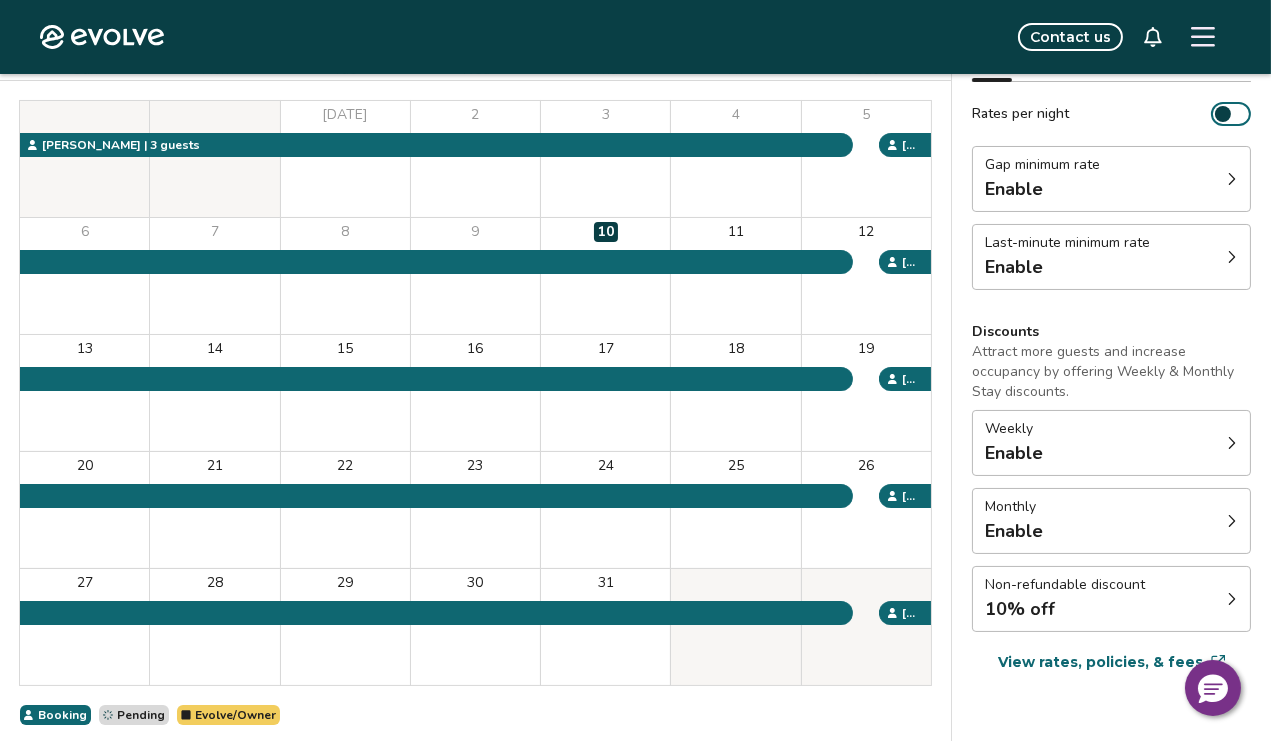 click 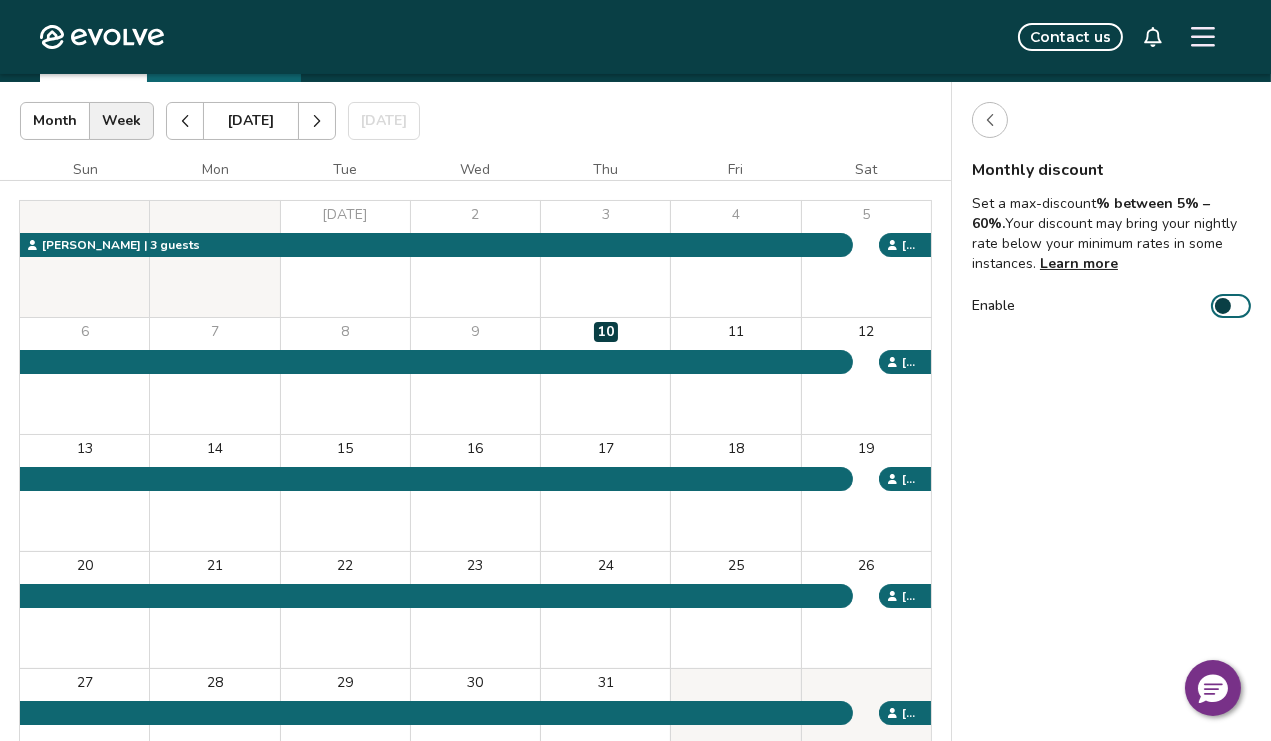 scroll, scrollTop: 0, scrollLeft: 0, axis: both 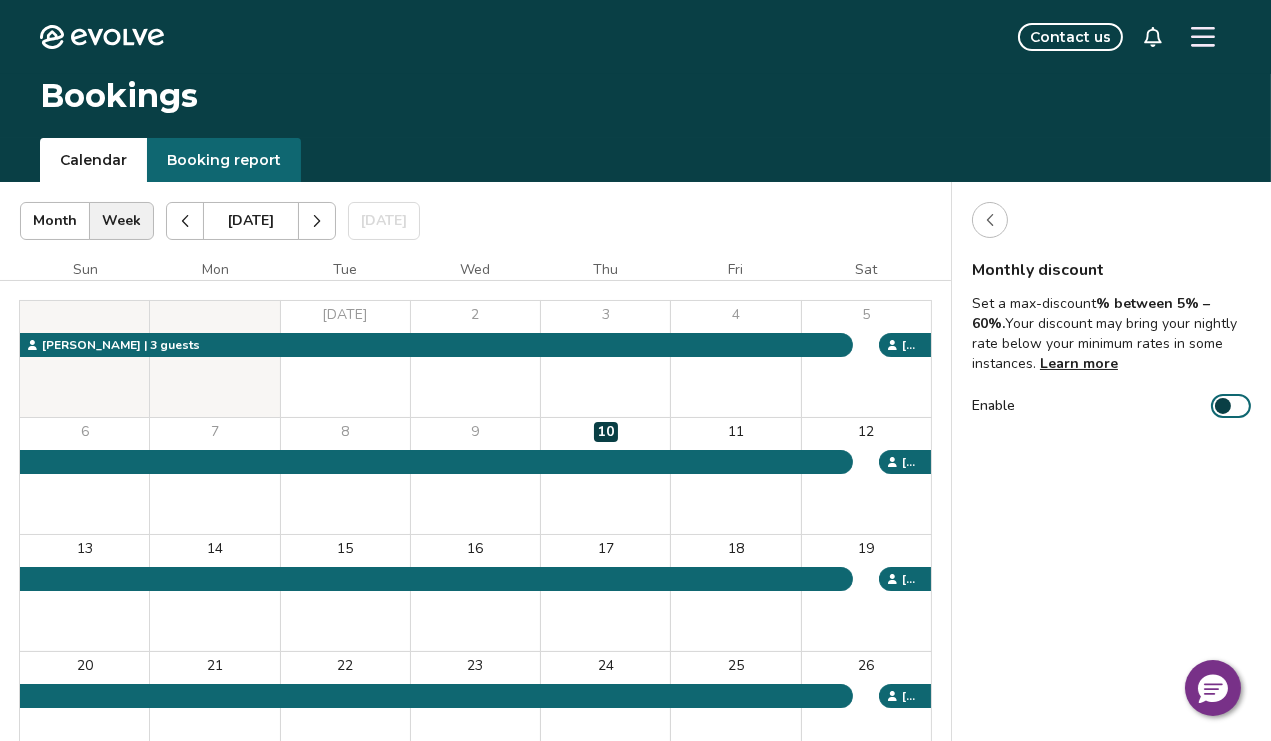 click at bounding box center (990, 220) 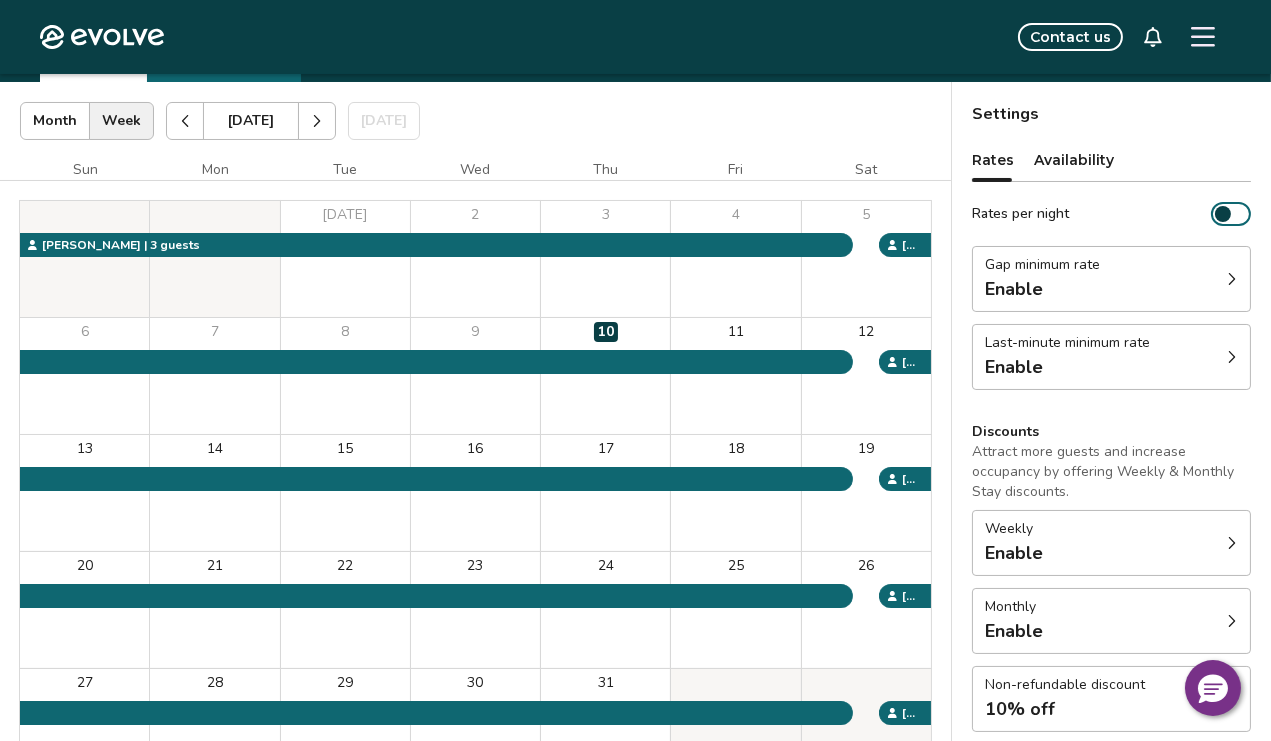 scroll, scrollTop: 292, scrollLeft: 0, axis: vertical 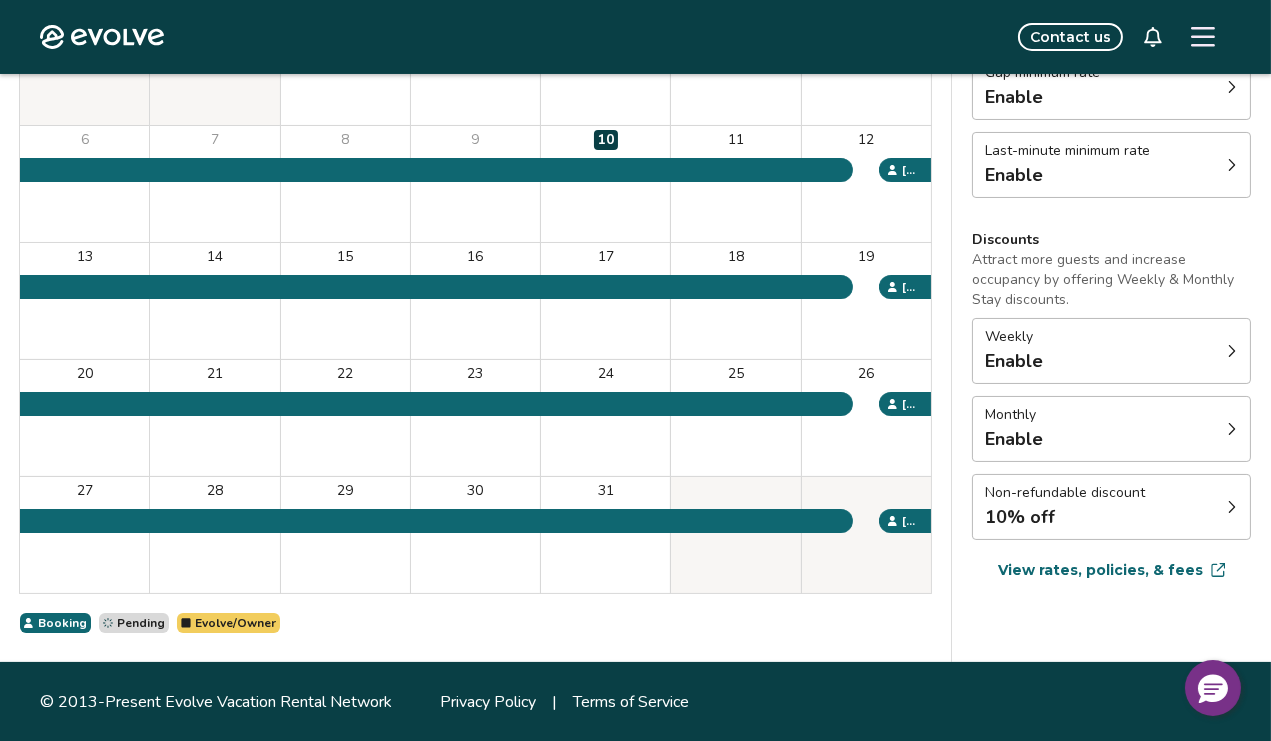 click 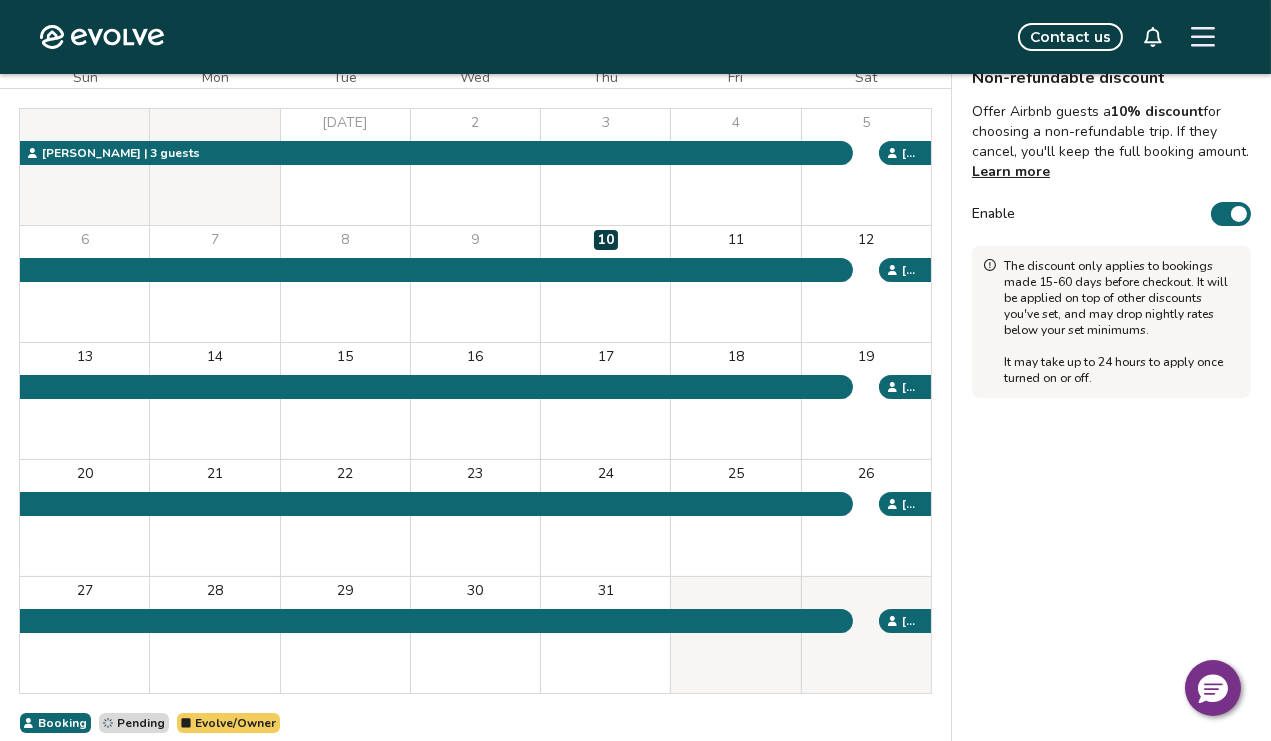 scroll, scrollTop: 92, scrollLeft: 0, axis: vertical 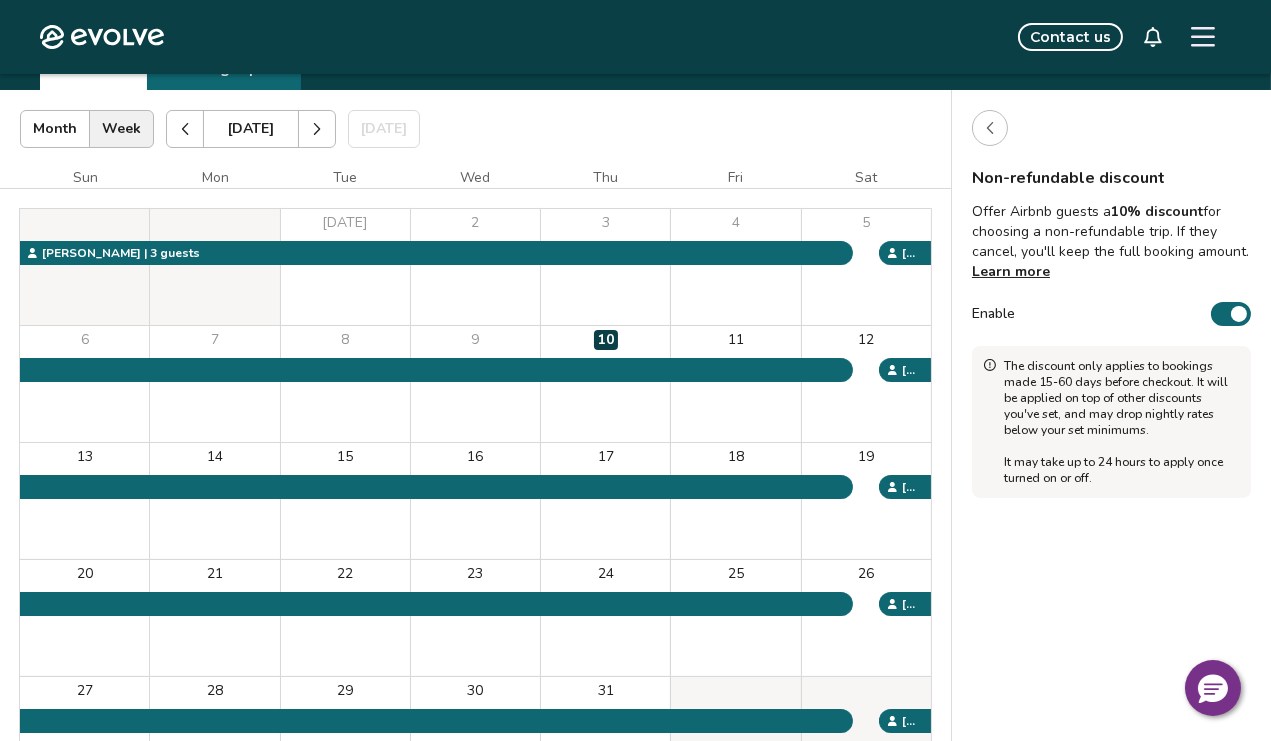 click 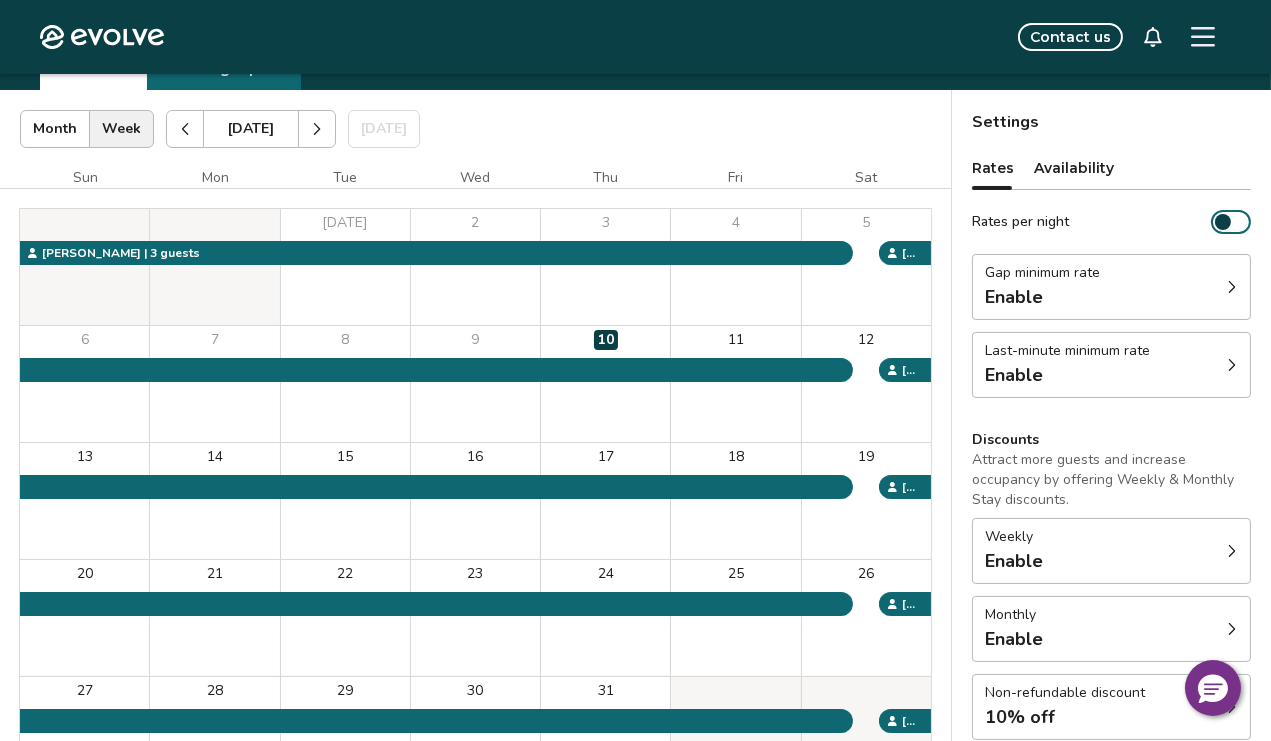 click 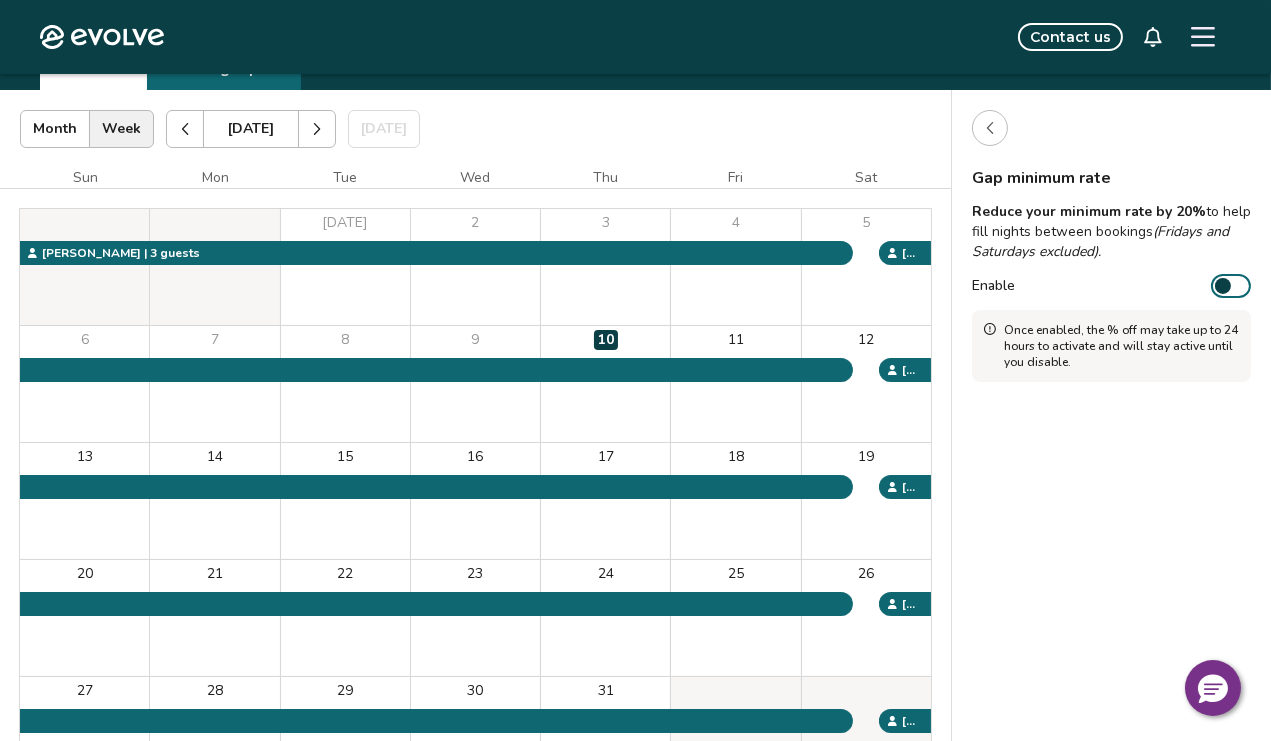 click at bounding box center [1223, 286] 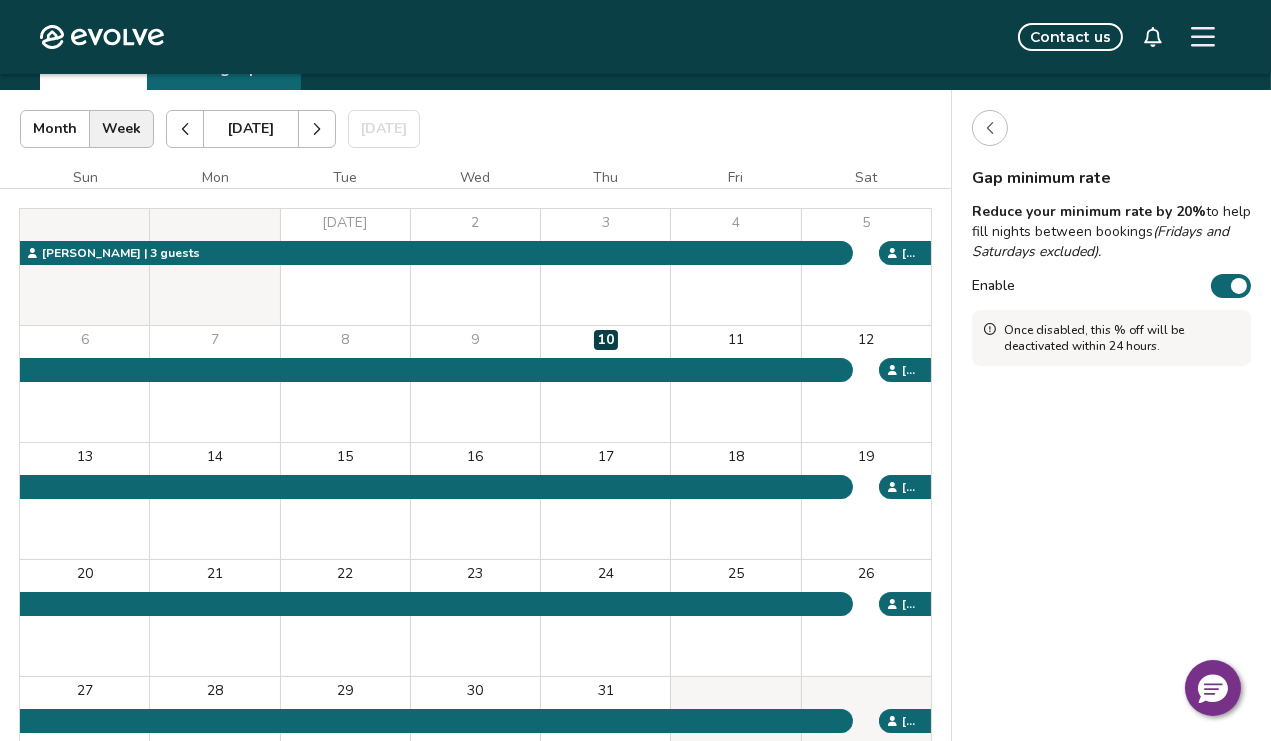 click 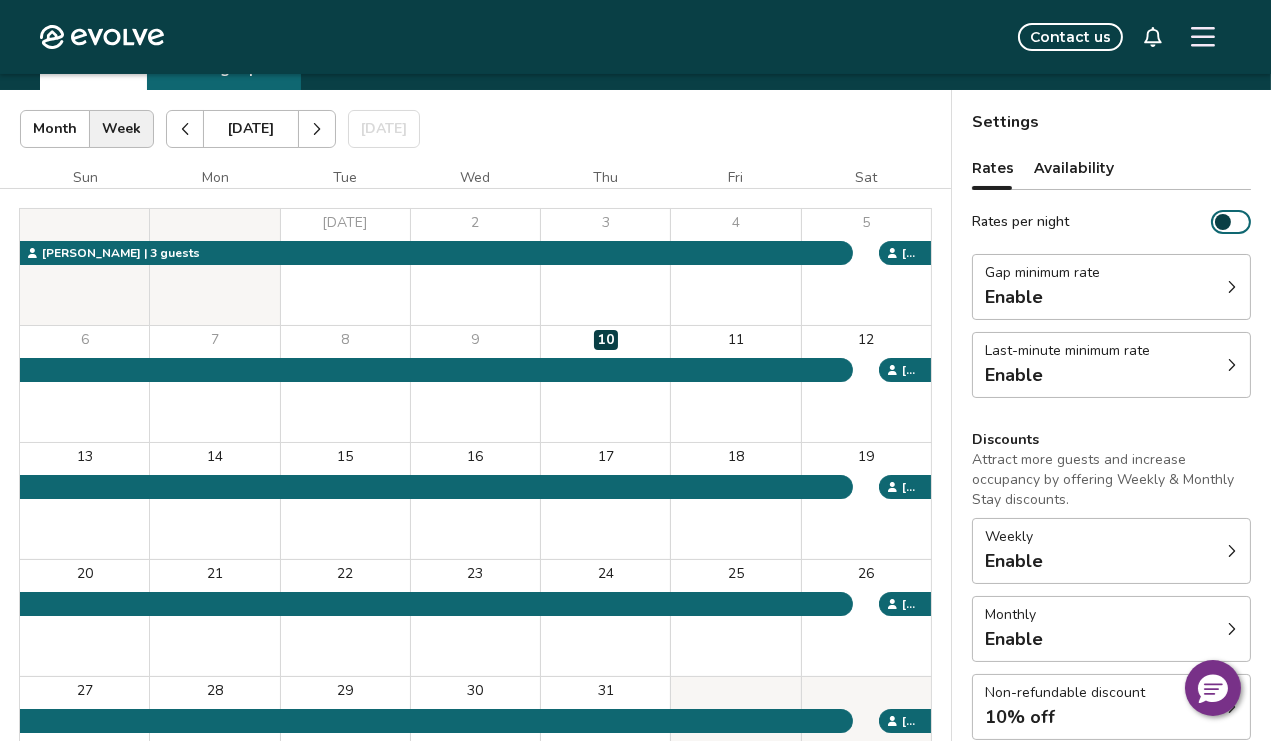 click on "Last-minute minimum rate Enable" at bounding box center (1111, 365) 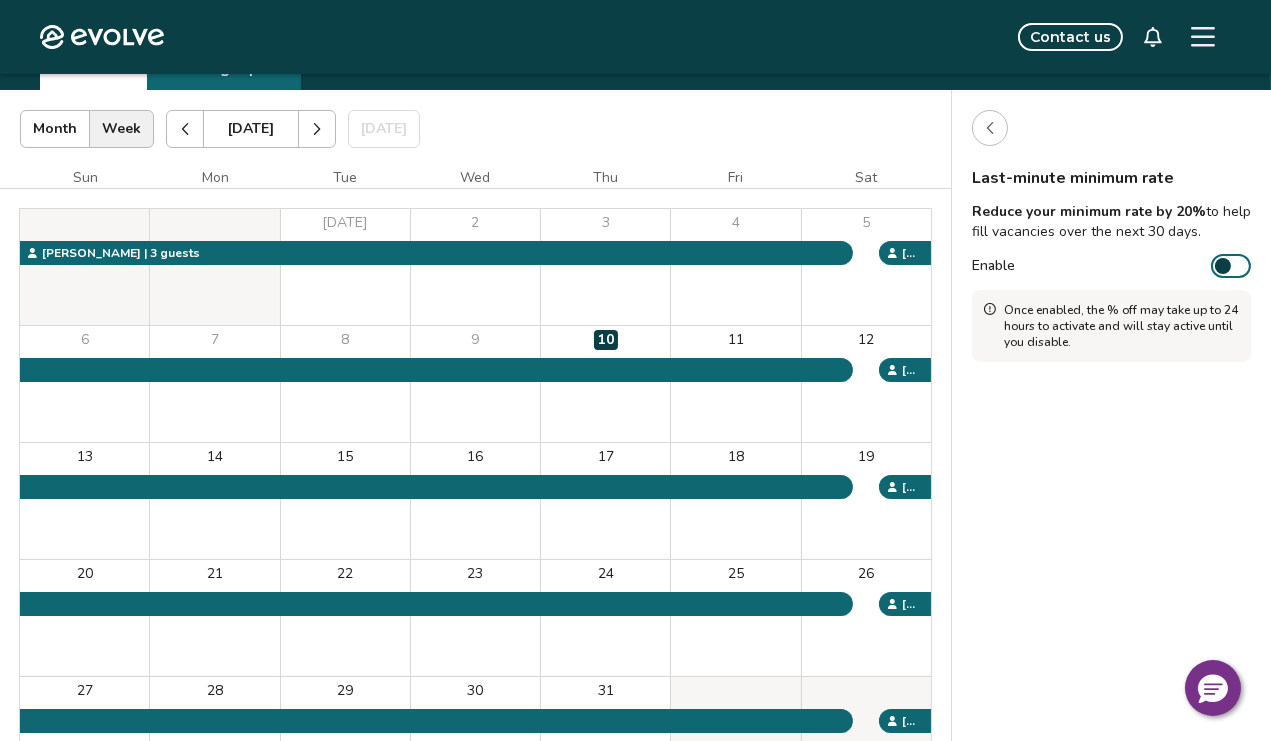 click at bounding box center (990, 128) 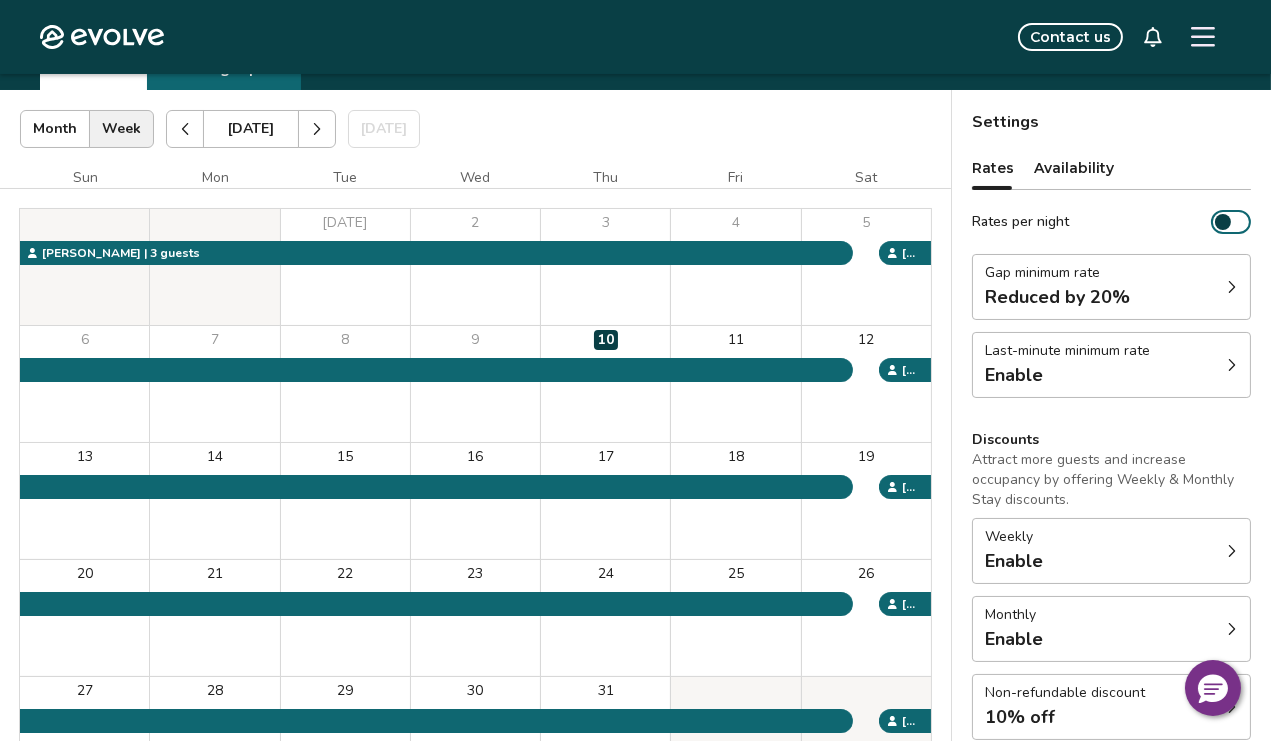 scroll, scrollTop: 292, scrollLeft: 0, axis: vertical 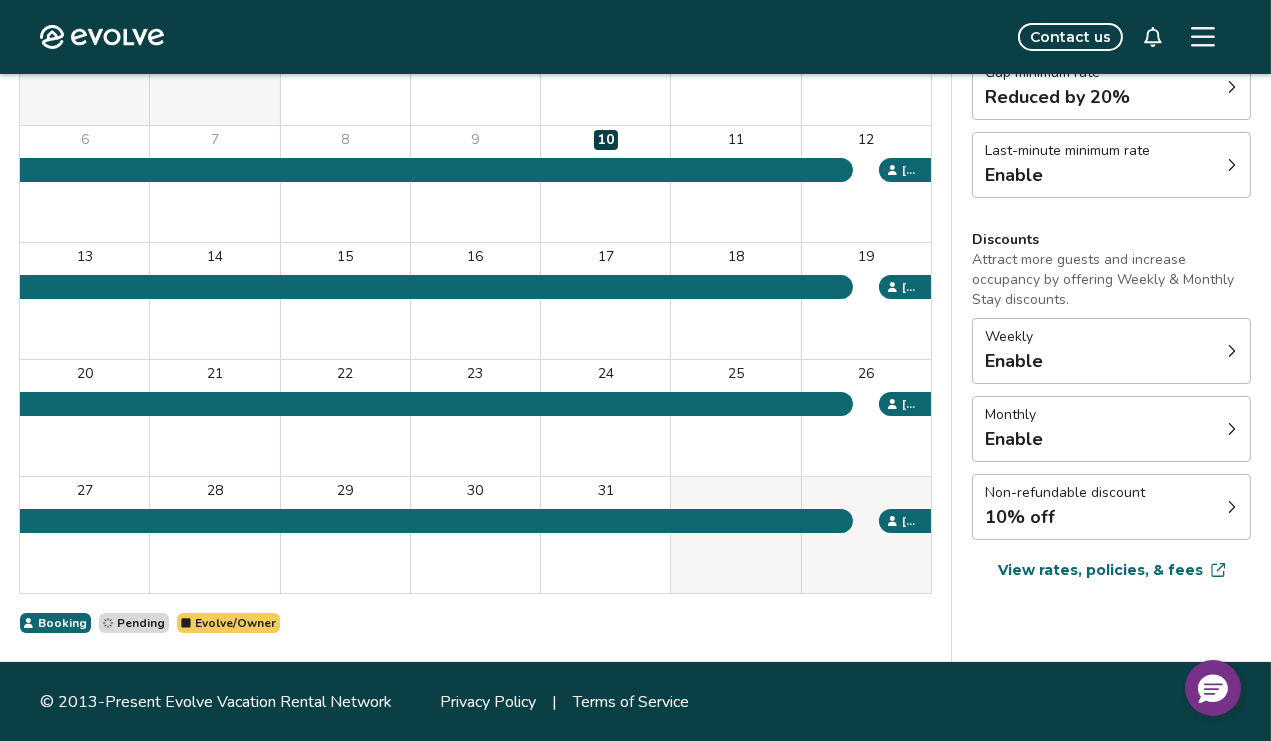 click 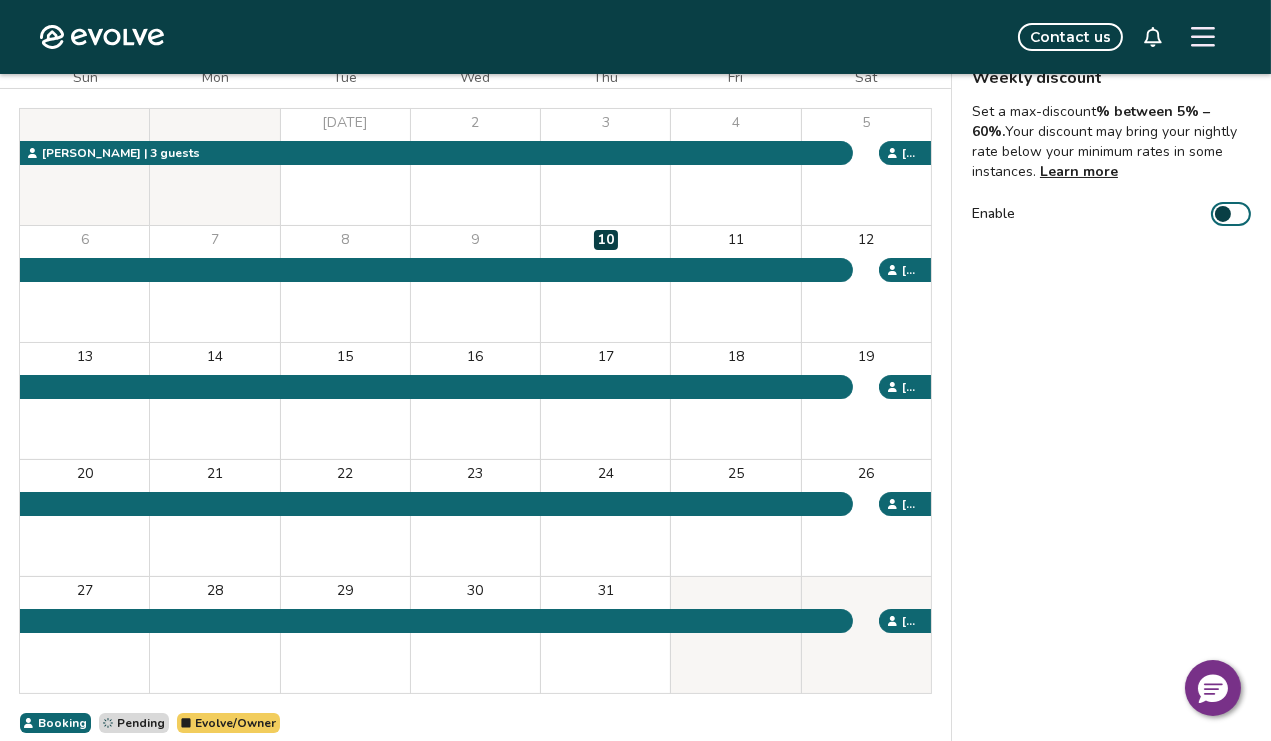 scroll, scrollTop: 92, scrollLeft: 0, axis: vertical 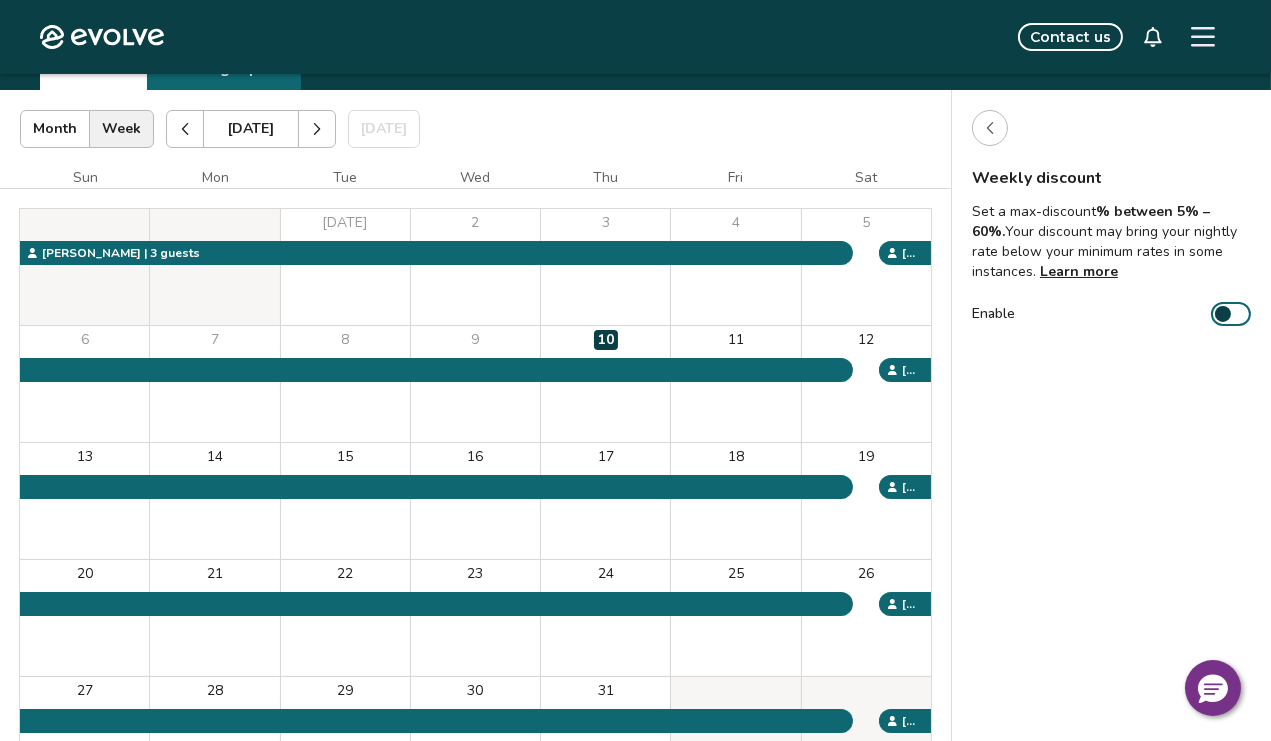 click at bounding box center [1223, 314] 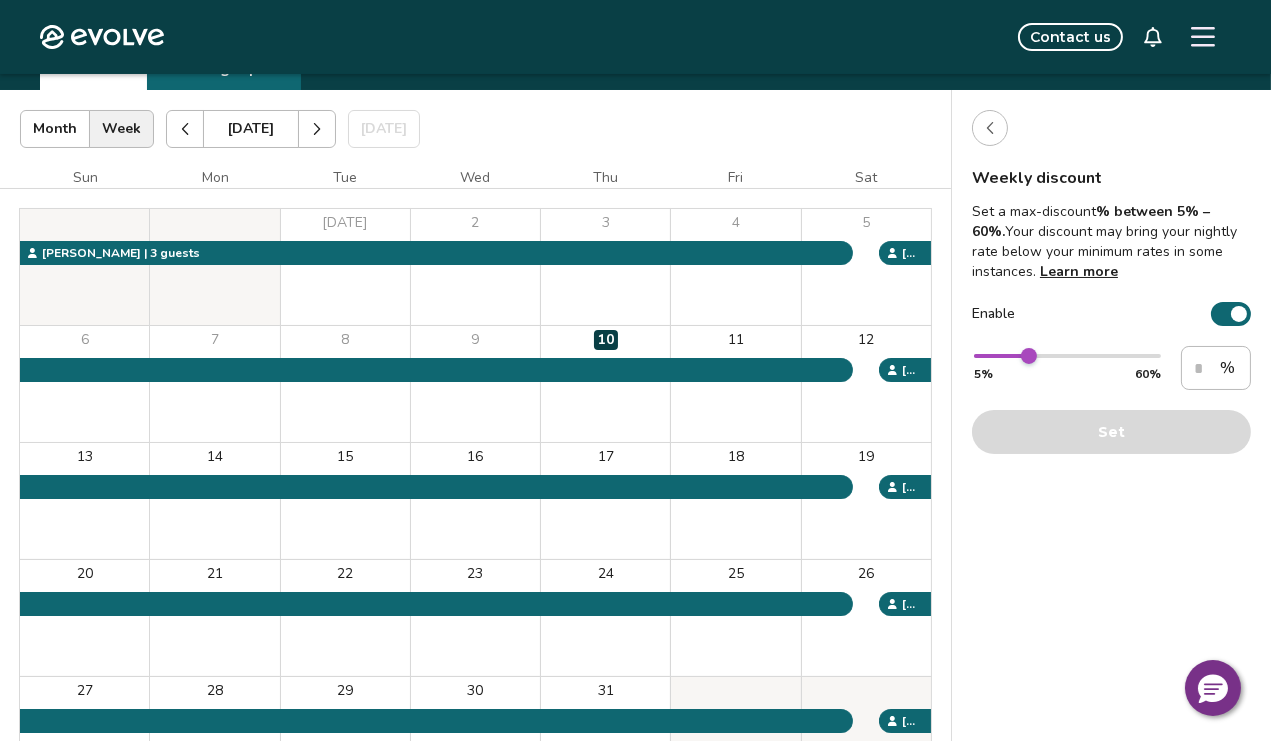click at bounding box center [1239, 314] 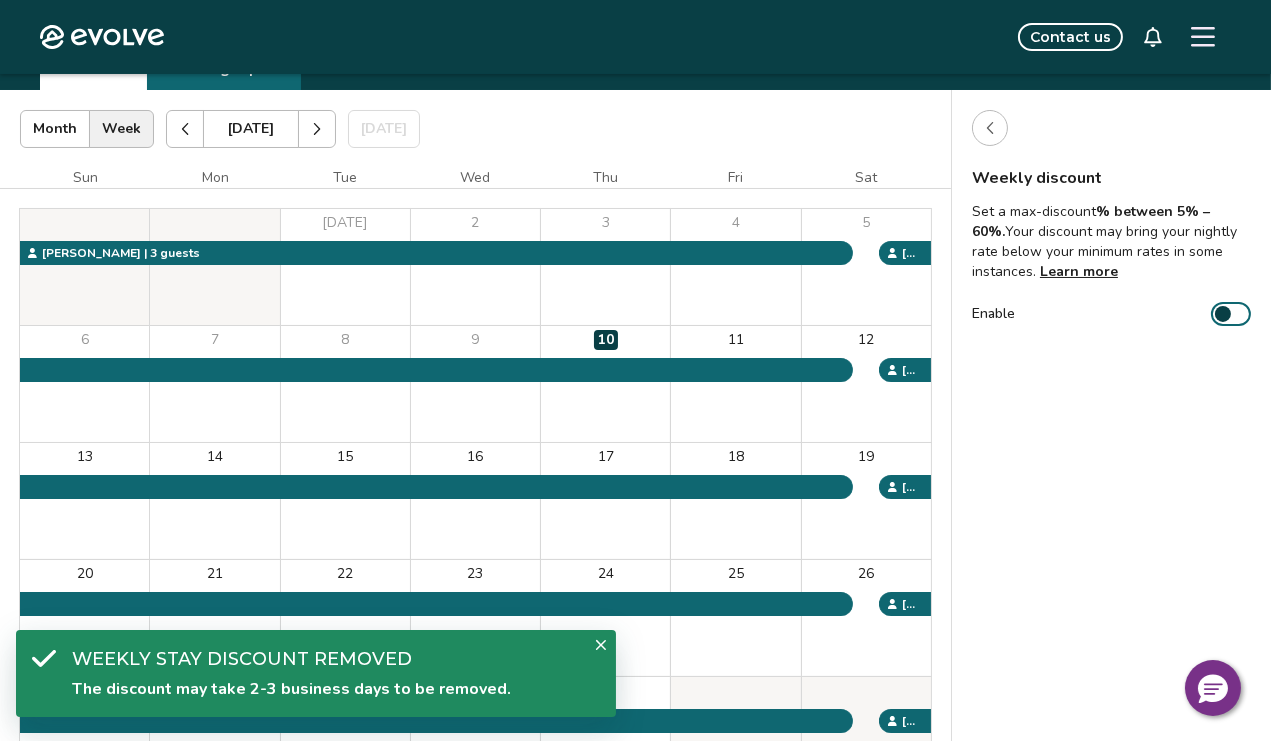 click at bounding box center [990, 128] 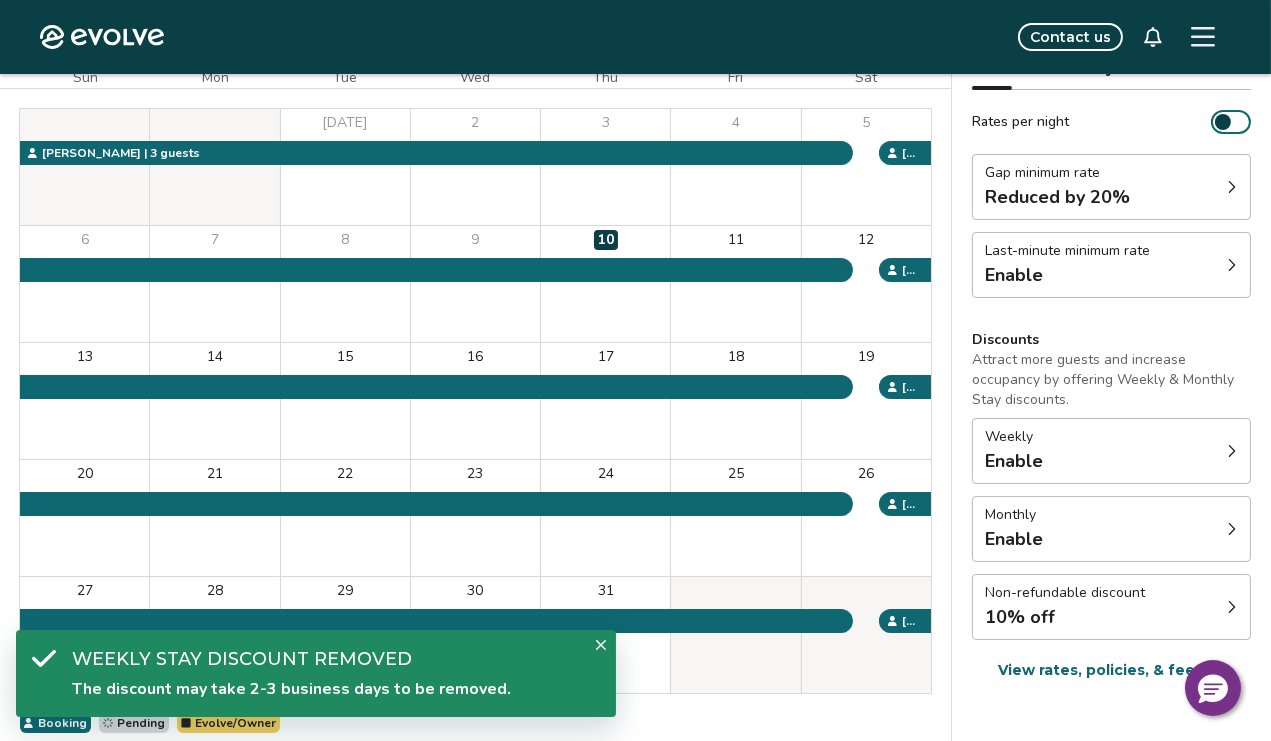 scroll, scrollTop: 292, scrollLeft: 0, axis: vertical 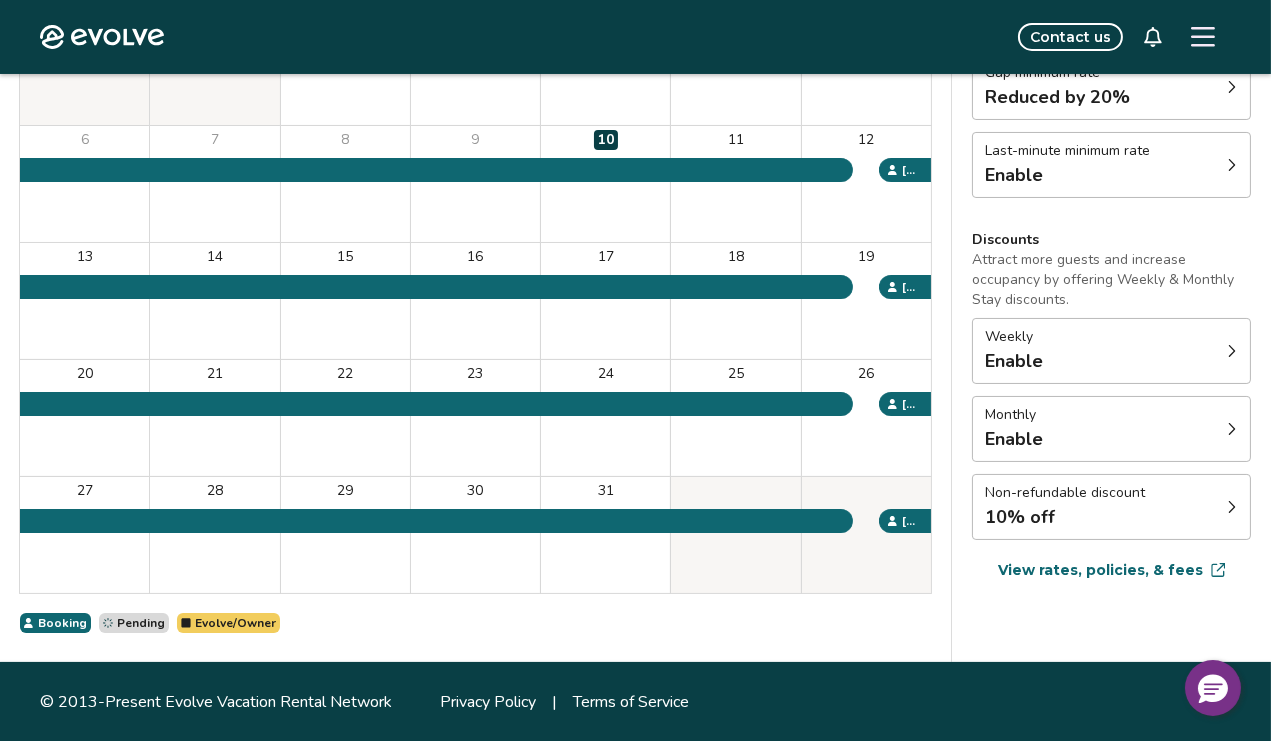 click 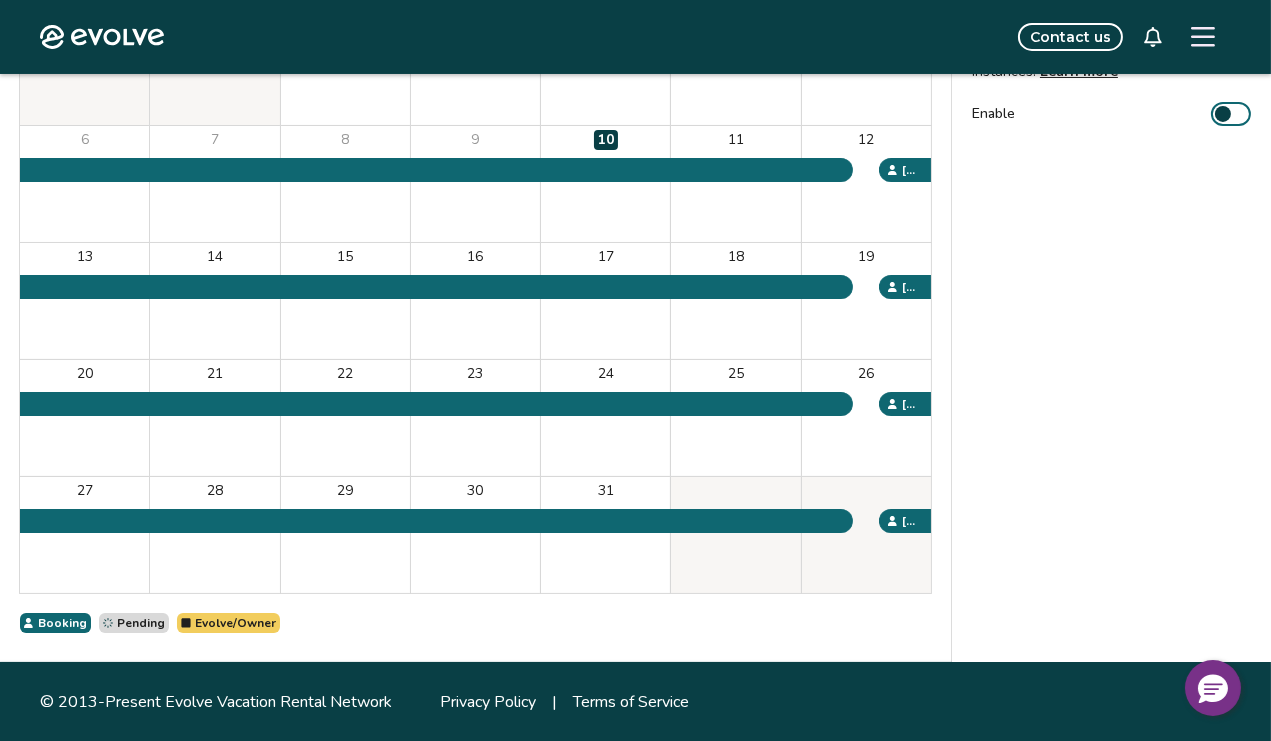 scroll, scrollTop: 92, scrollLeft: 0, axis: vertical 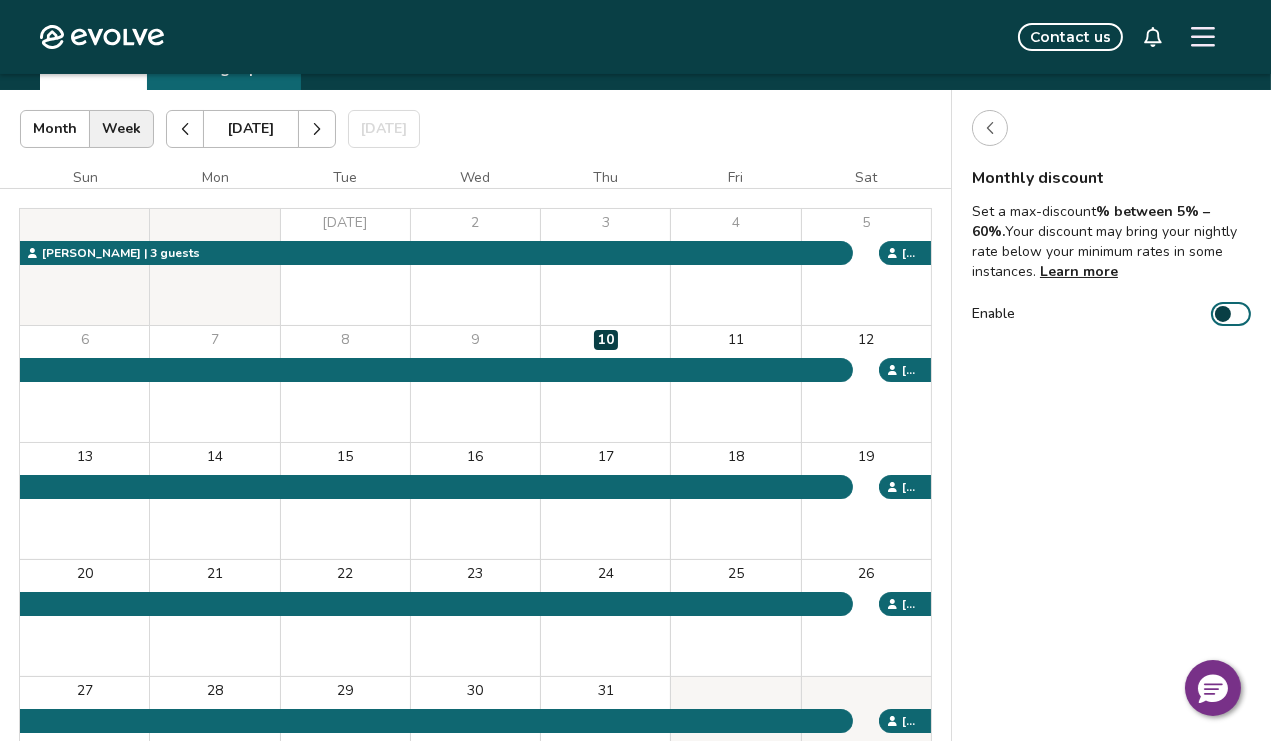 click at bounding box center (1223, 314) 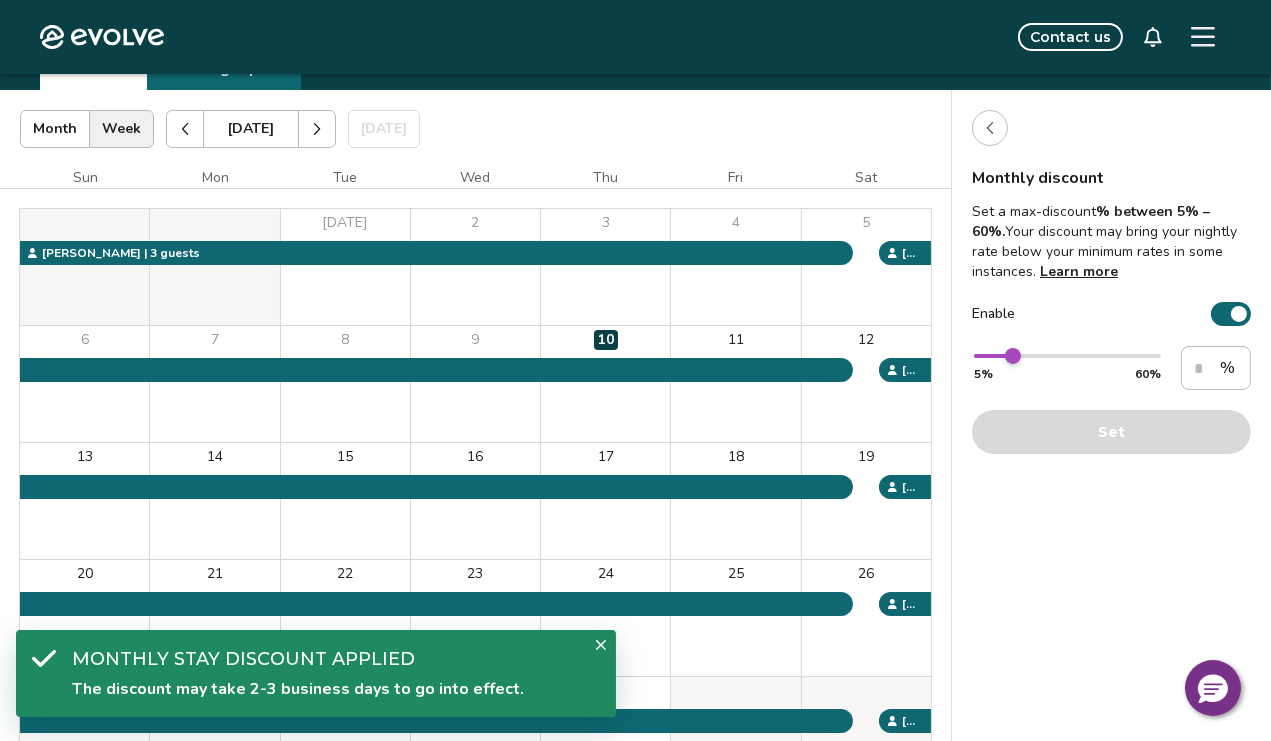 click 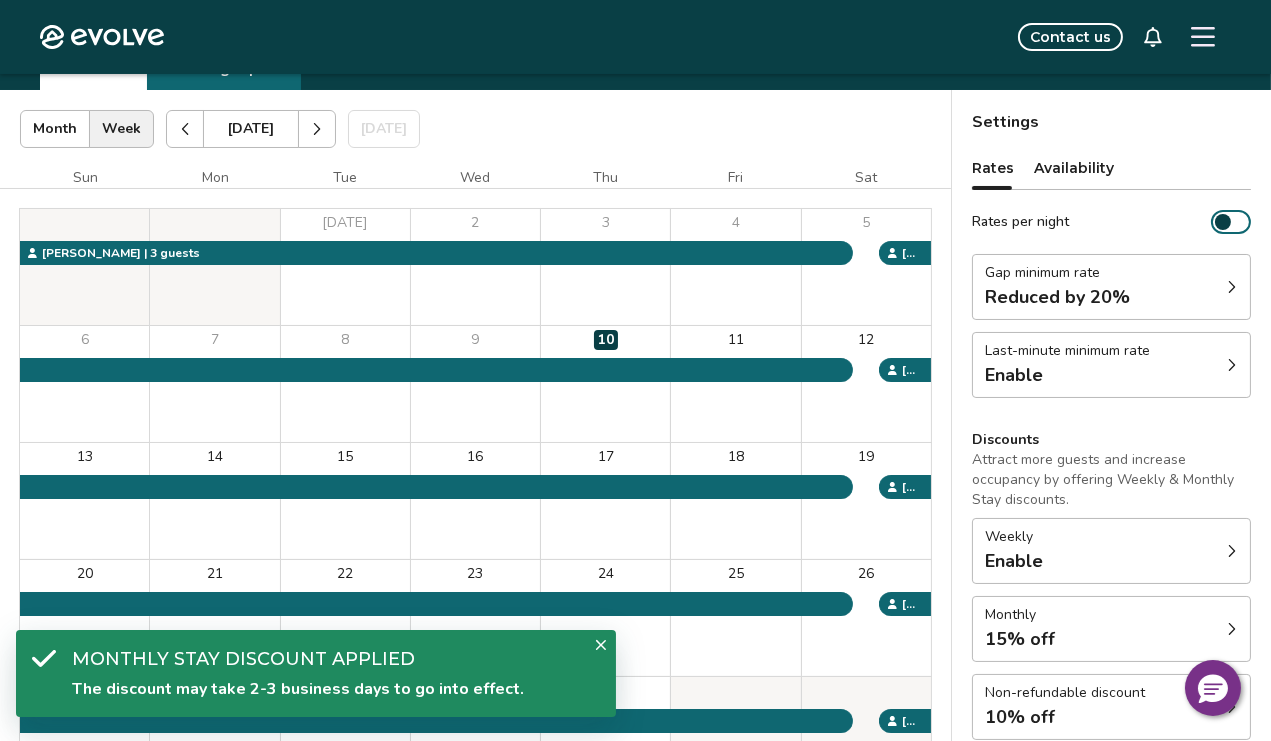 scroll, scrollTop: 292, scrollLeft: 0, axis: vertical 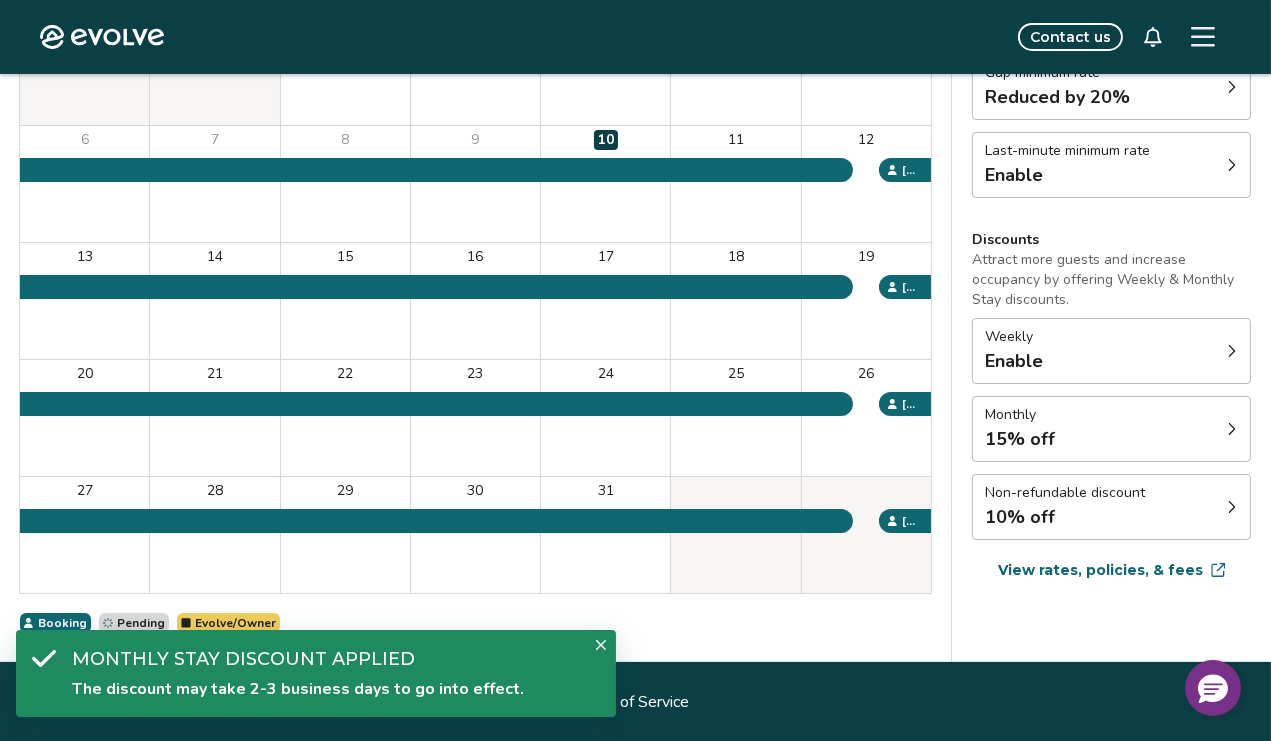 click on "Non-refundable discount 10% off" at bounding box center (1111, 507) 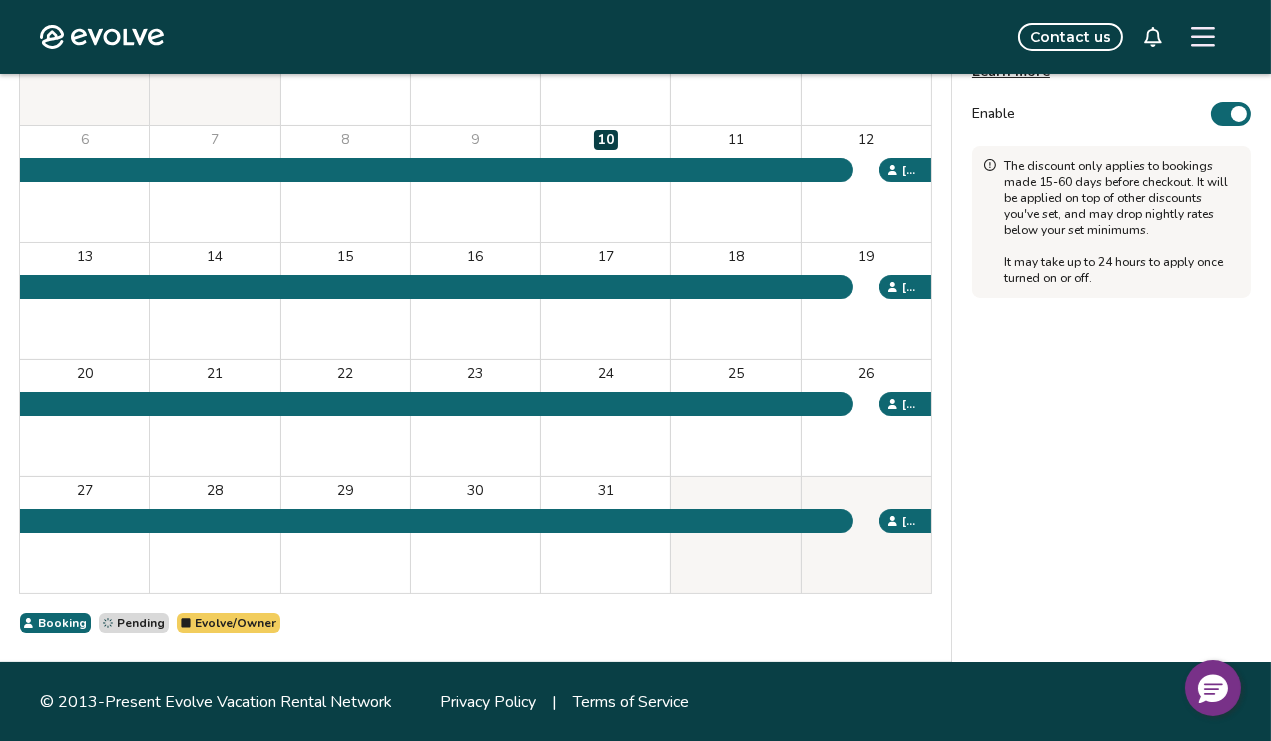 scroll, scrollTop: 192, scrollLeft: 0, axis: vertical 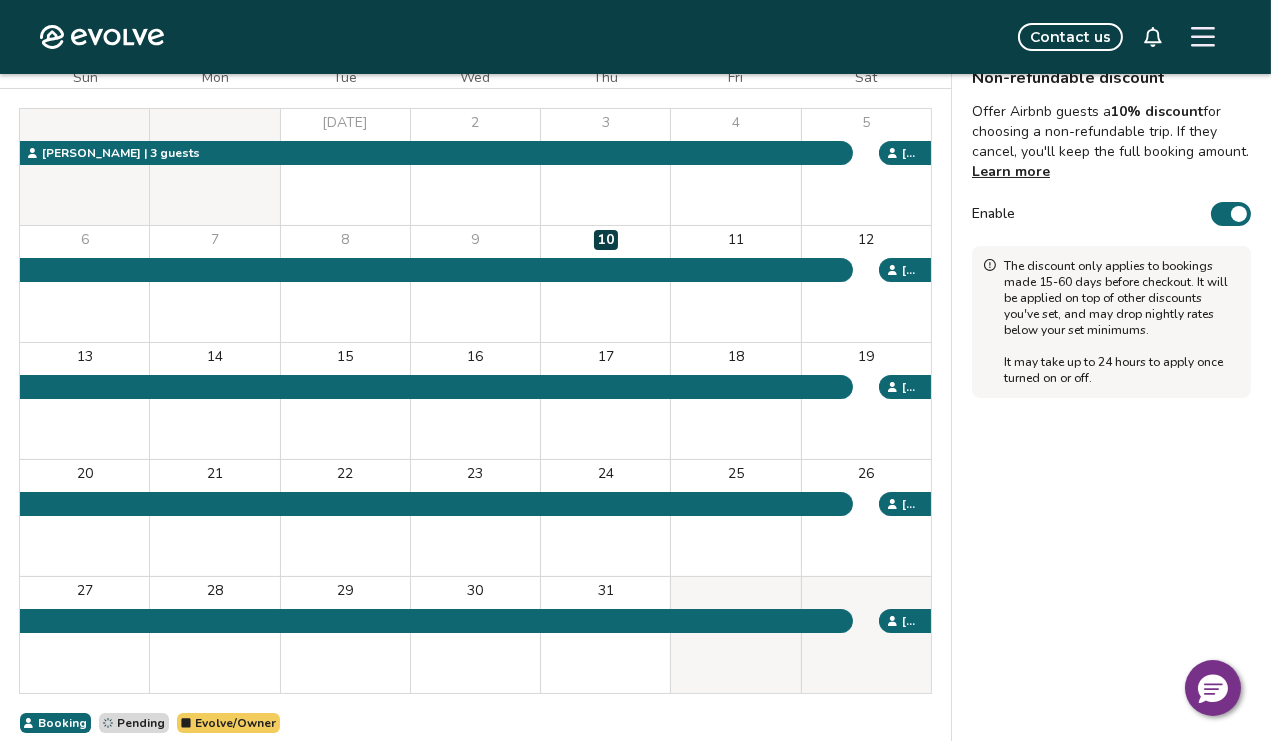 click at bounding box center [1239, 214] 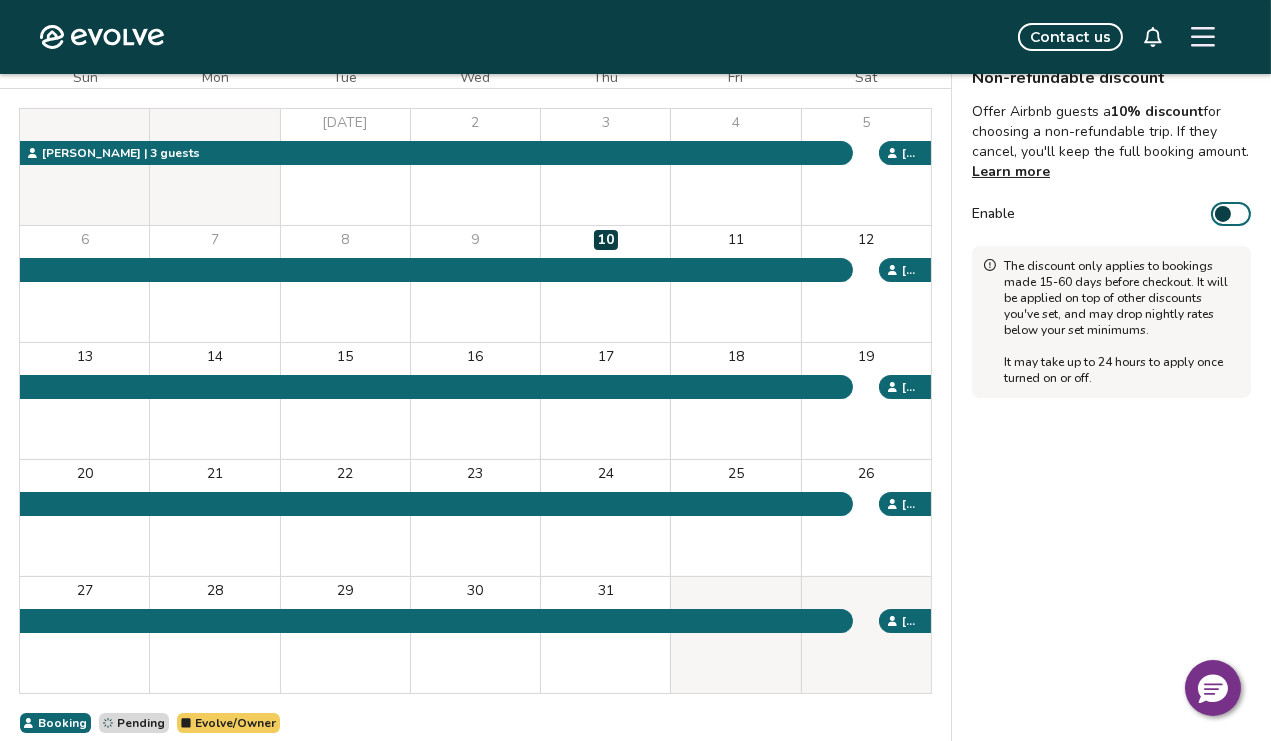 scroll, scrollTop: 0, scrollLeft: 0, axis: both 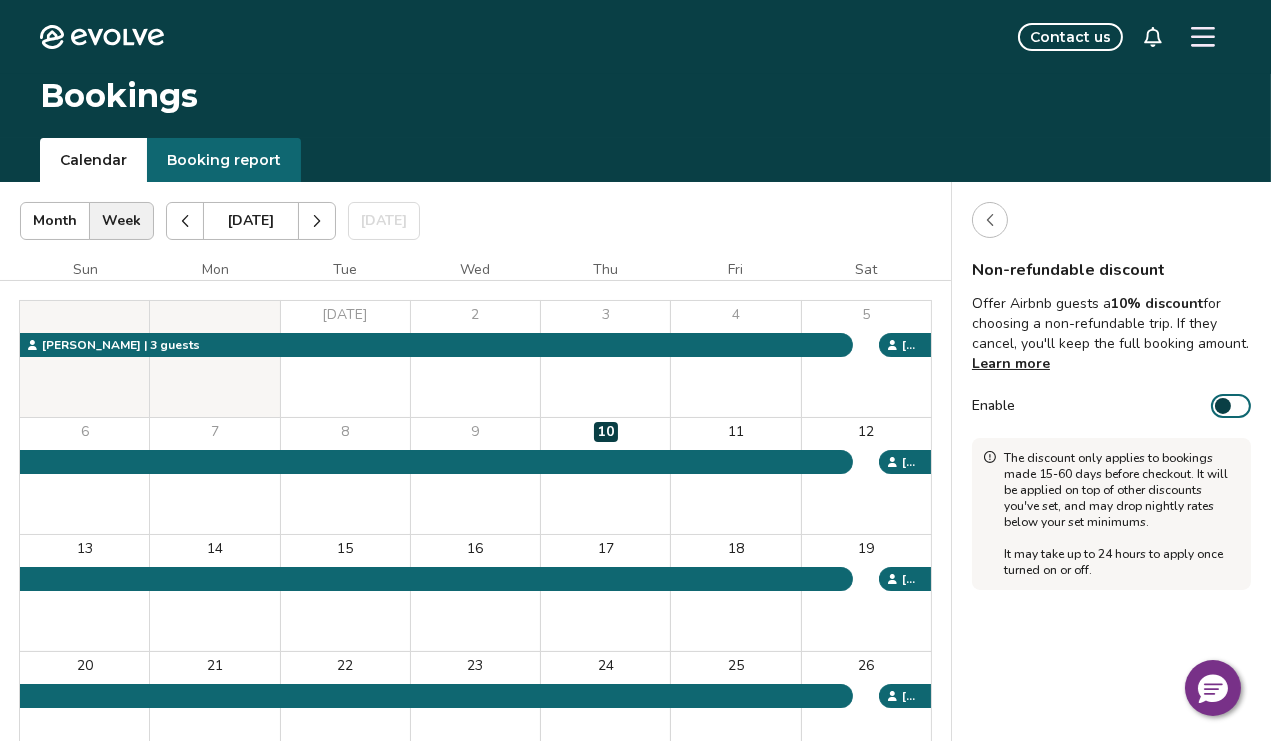 click 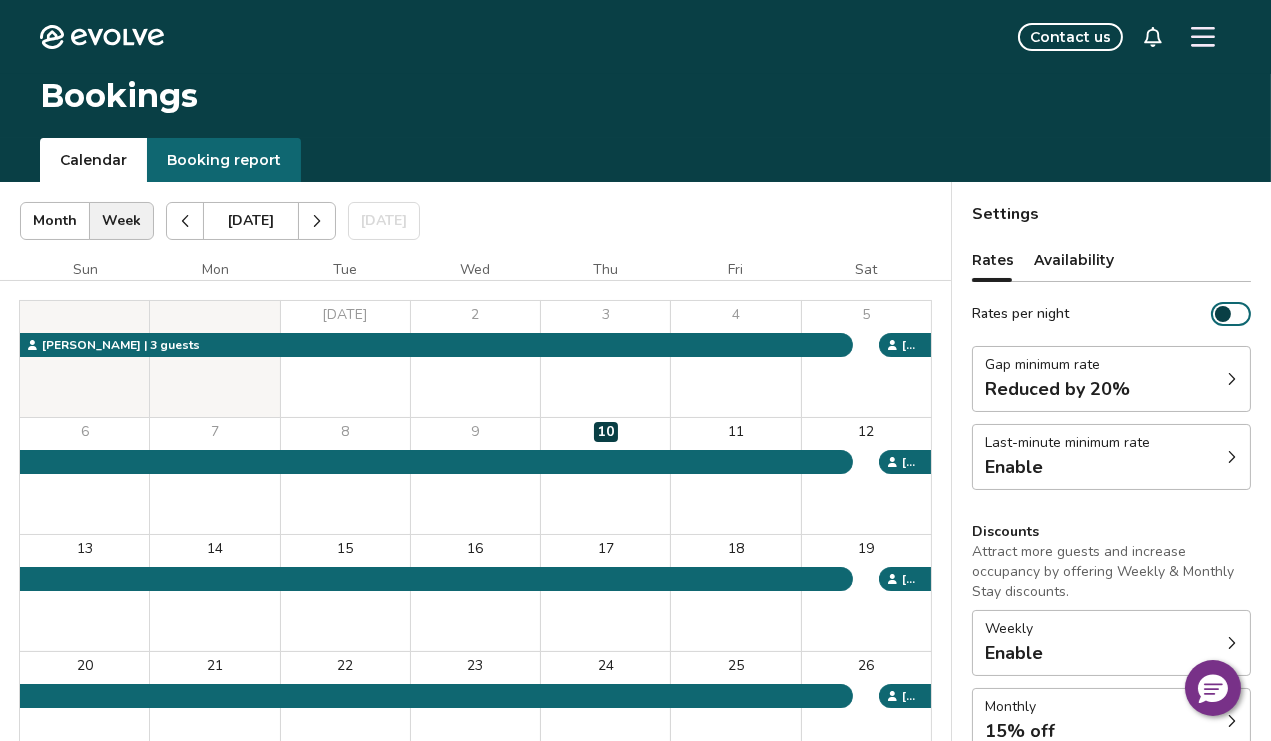 click 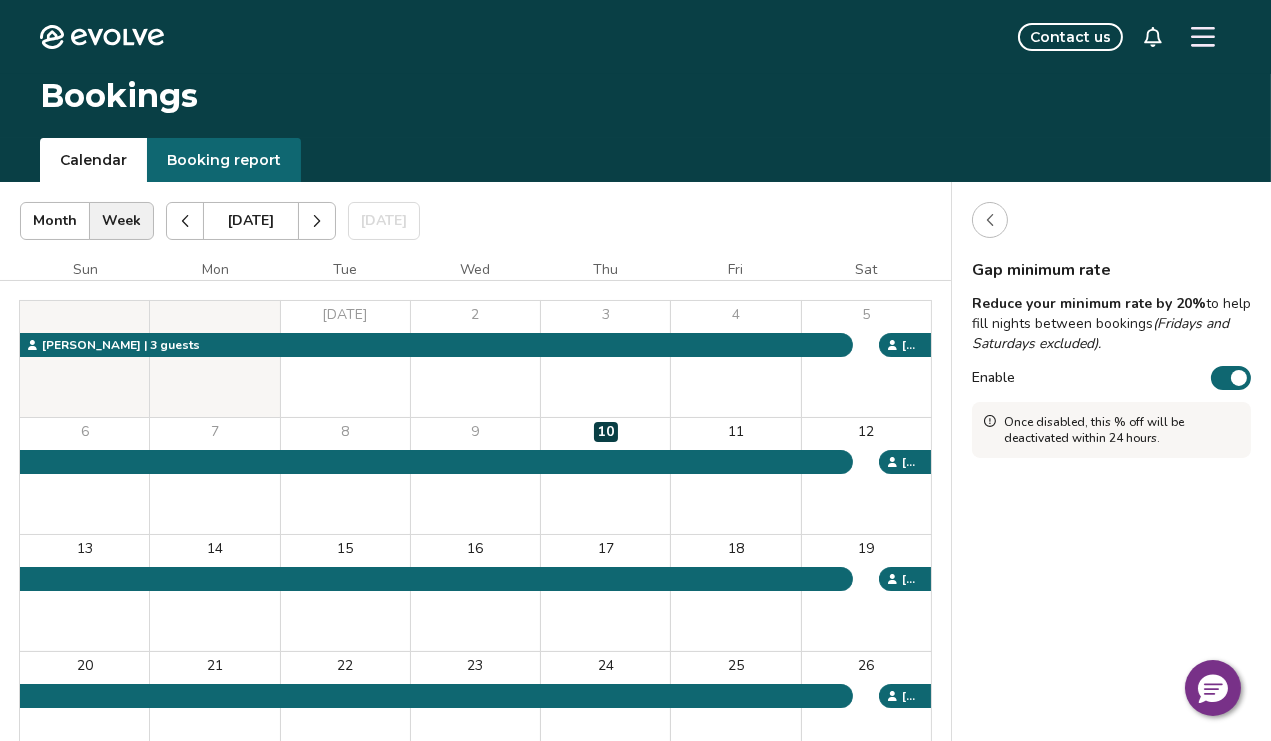 click at bounding box center (1239, 378) 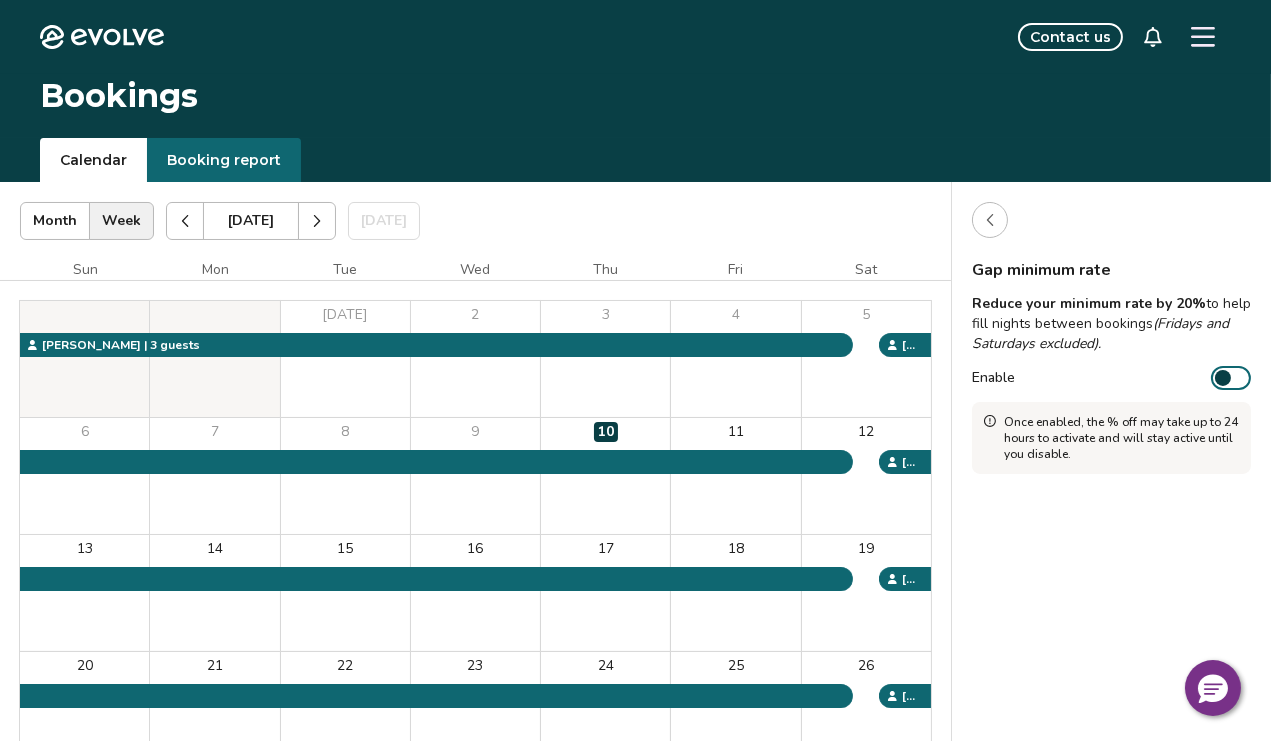 click 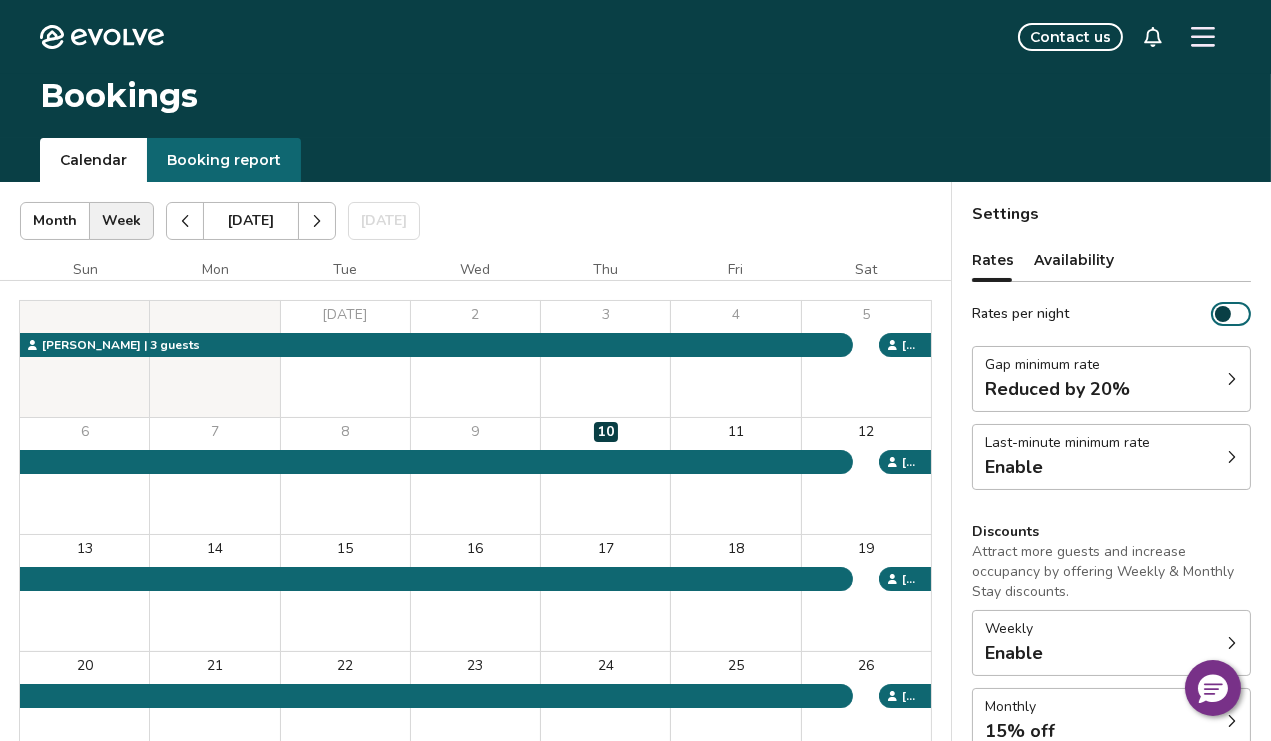 scroll, scrollTop: 100, scrollLeft: 0, axis: vertical 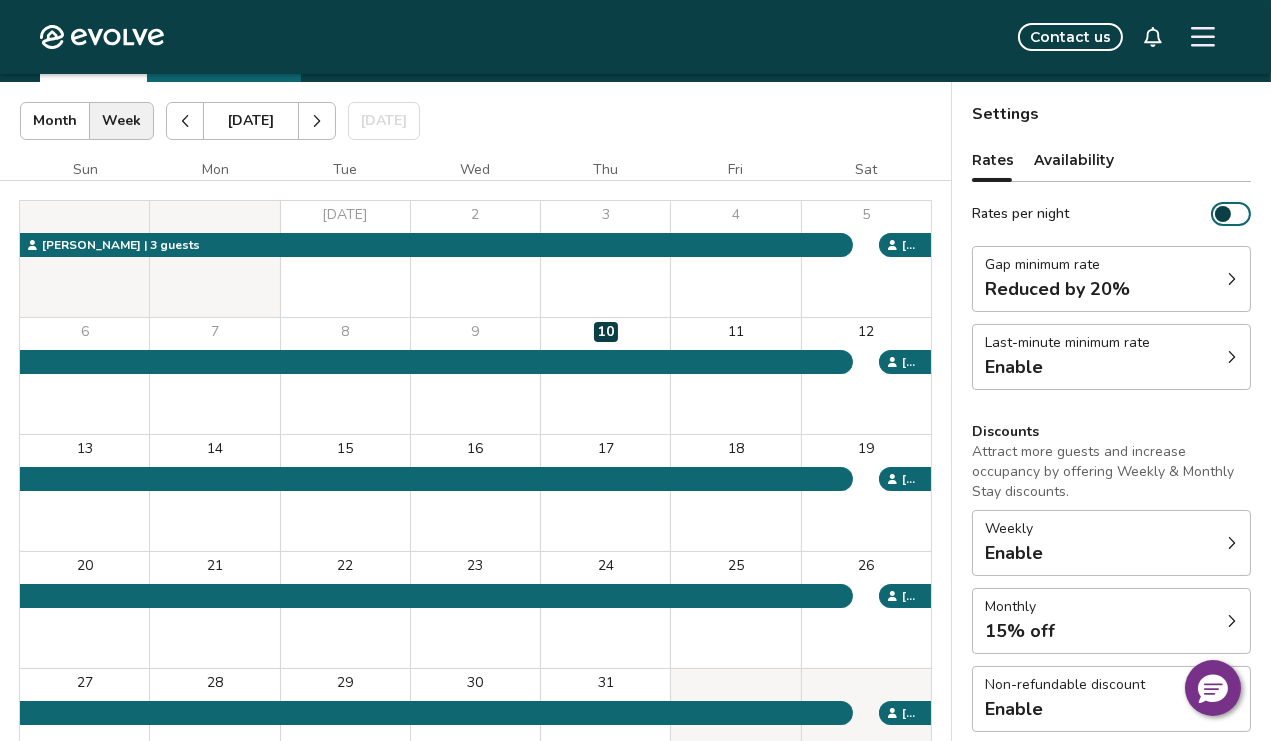 click 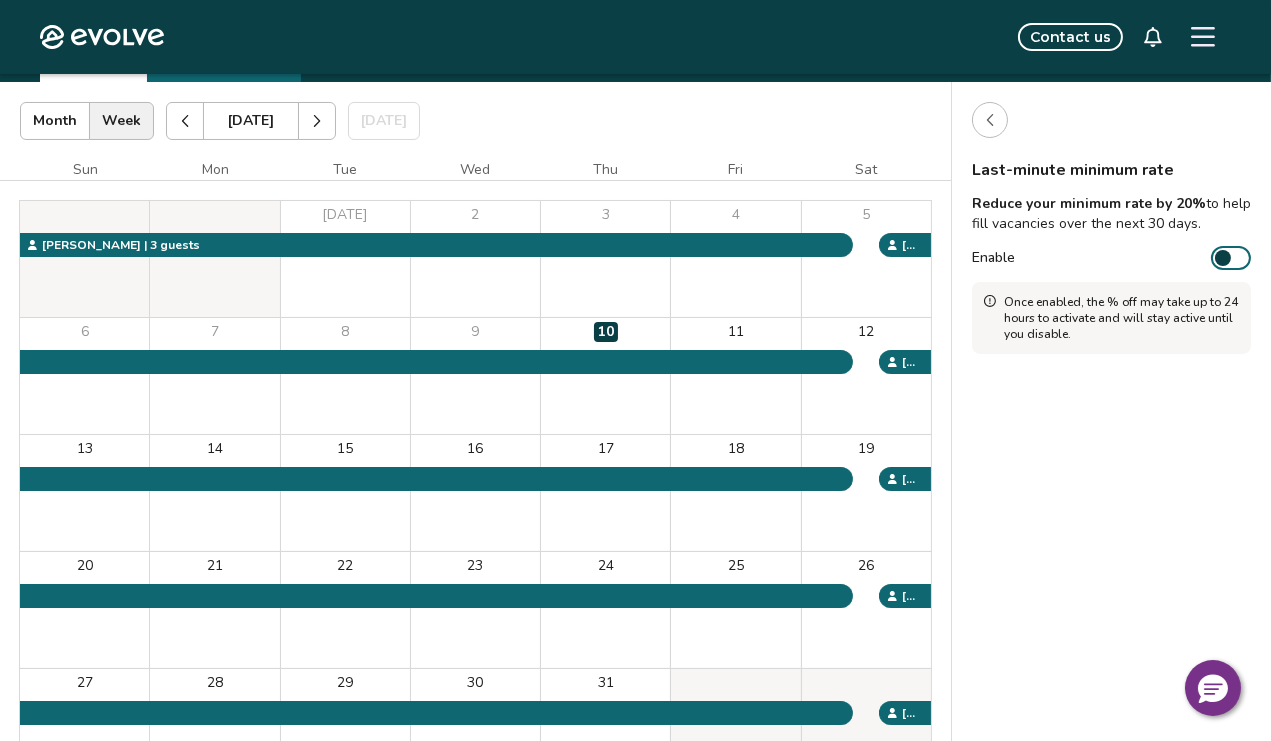 click 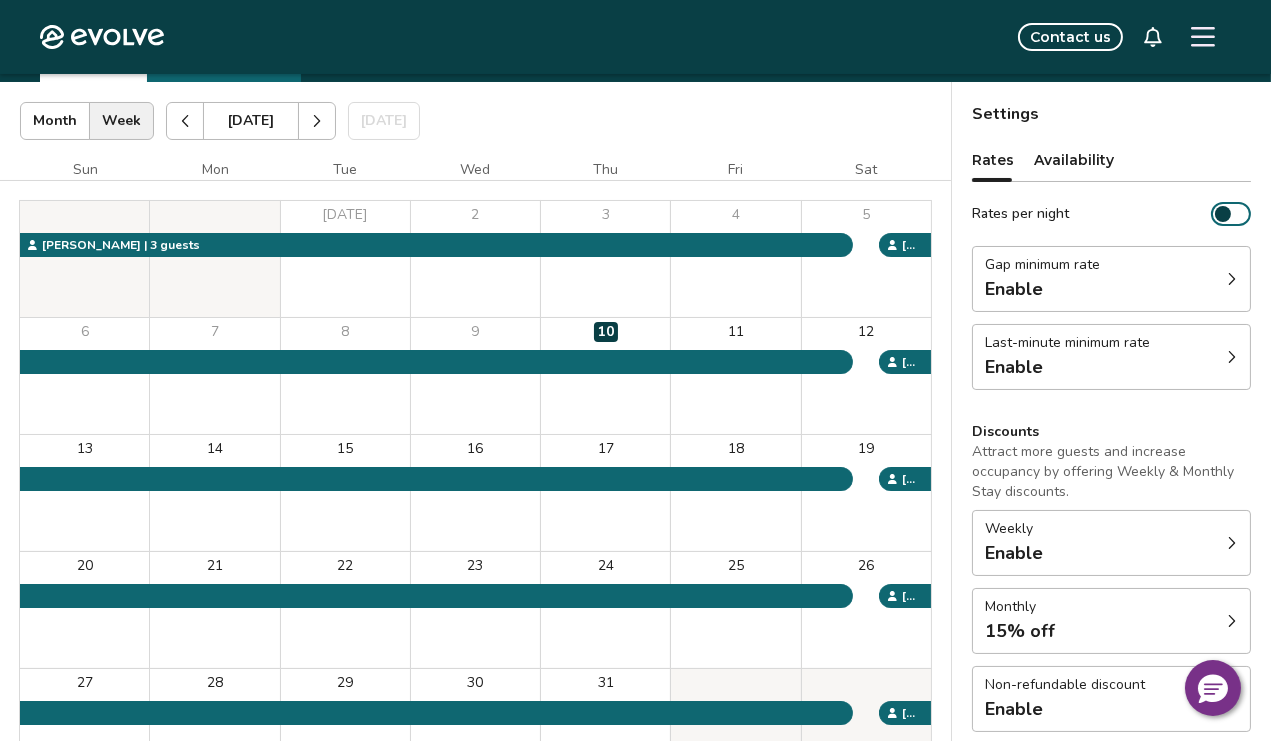 scroll, scrollTop: 200, scrollLeft: 0, axis: vertical 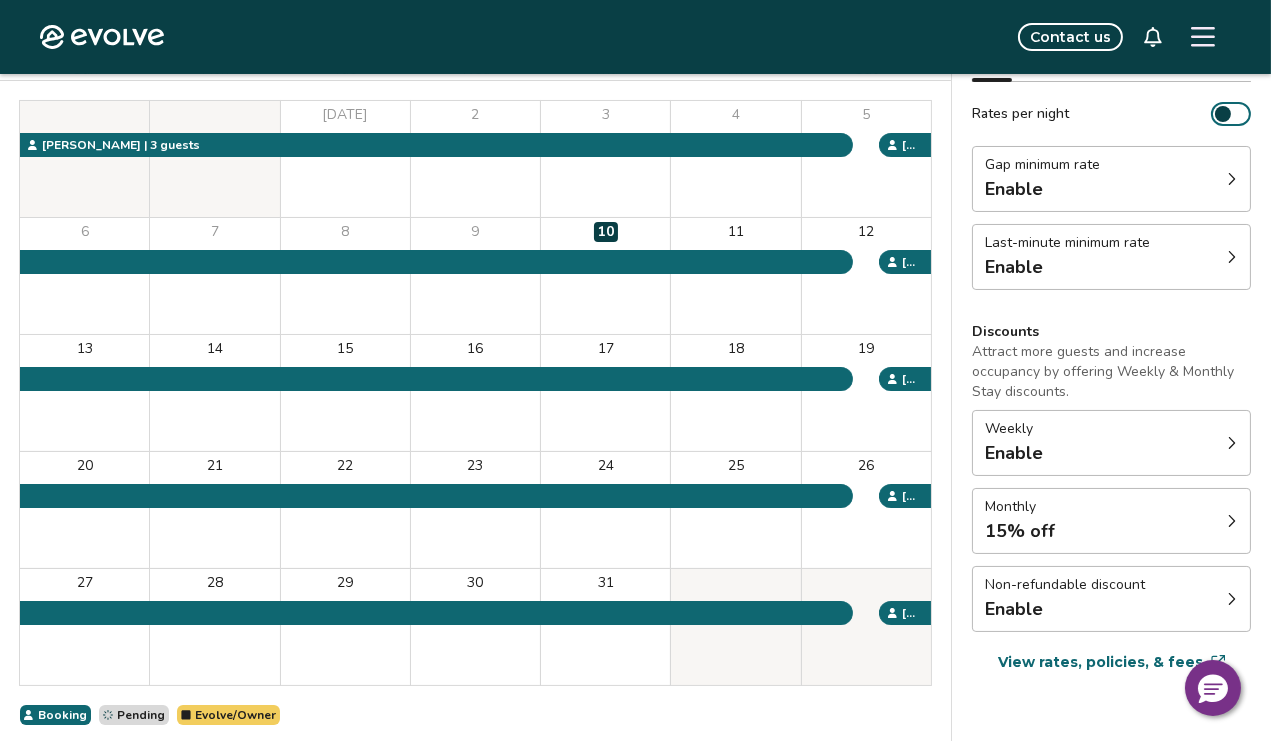 click 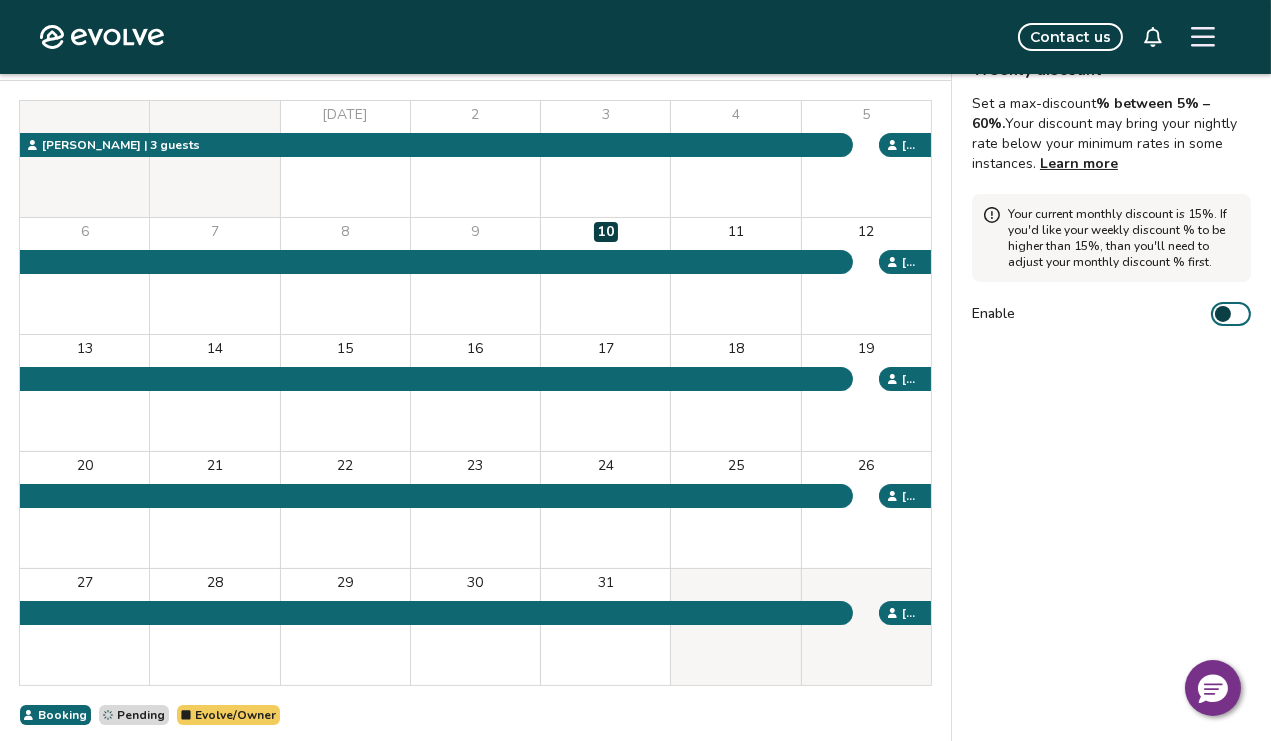 scroll, scrollTop: 100, scrollLeft: 0, axis: vertical 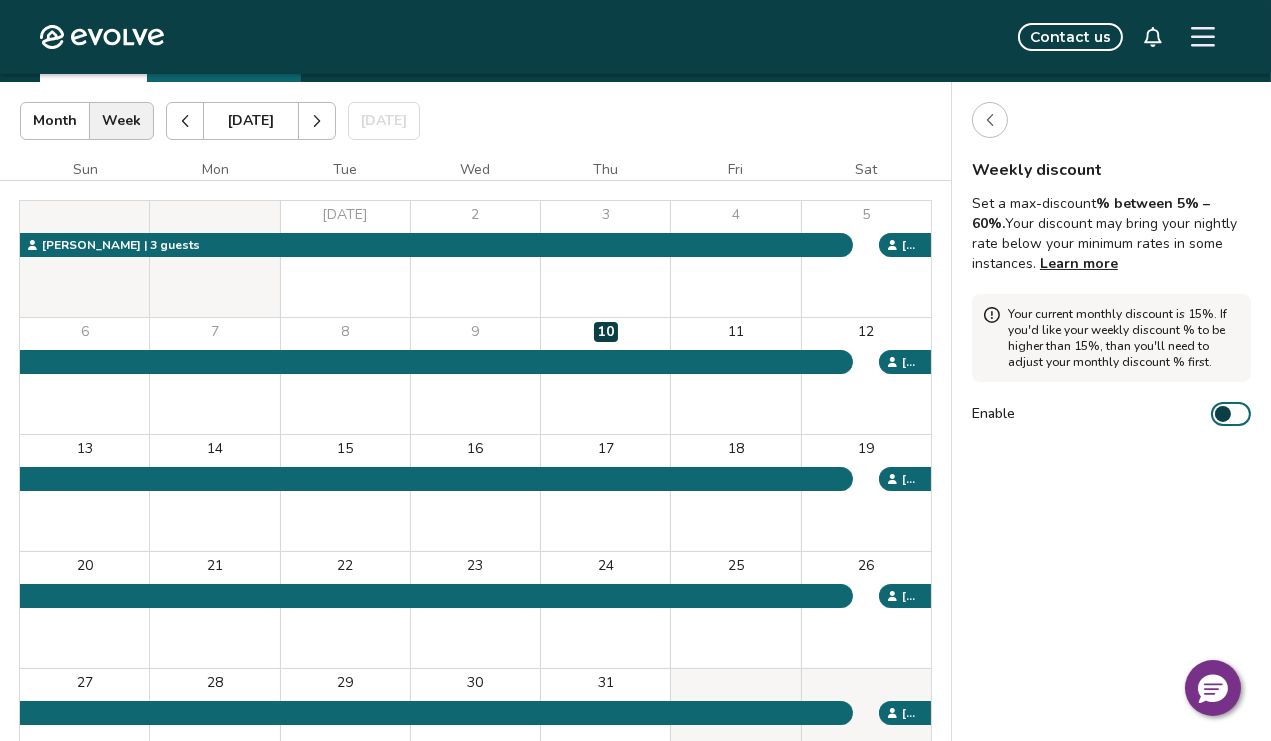 click 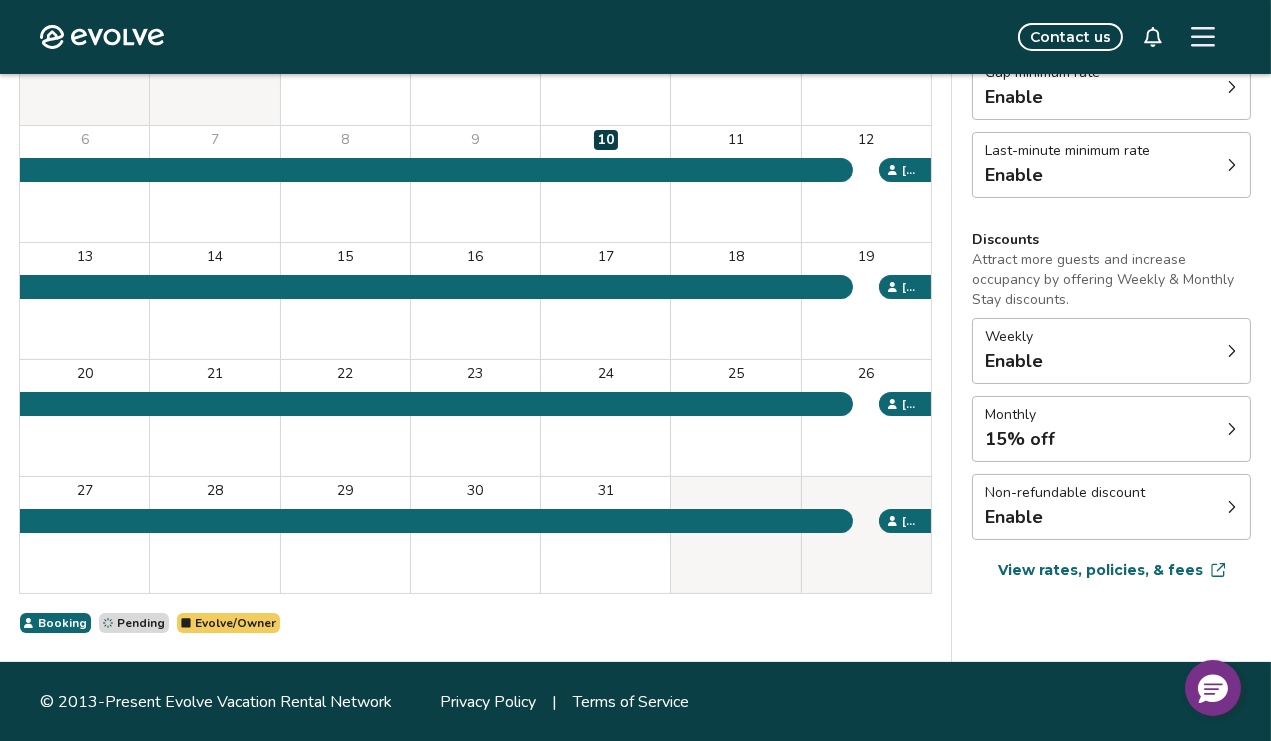 scroll, scrollTop: 0, scrollLeft: 0, axis: both 